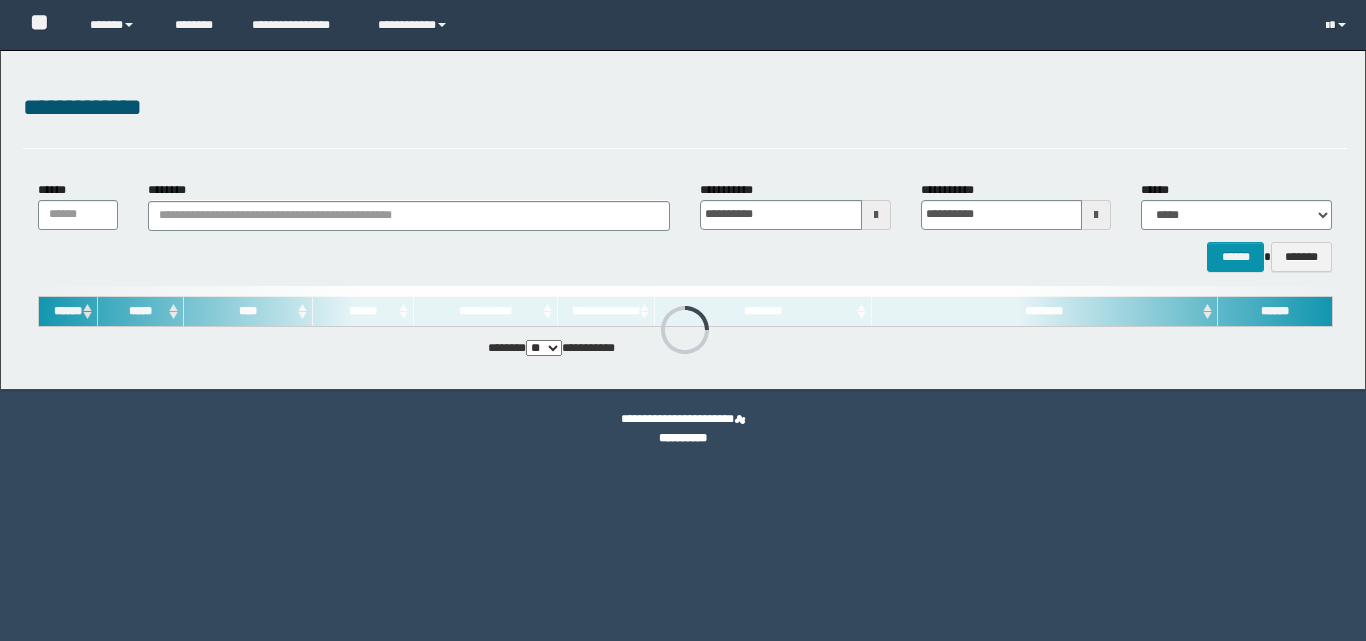 scroll, scrollTop: 0, scrollLeft: 0, axis: both 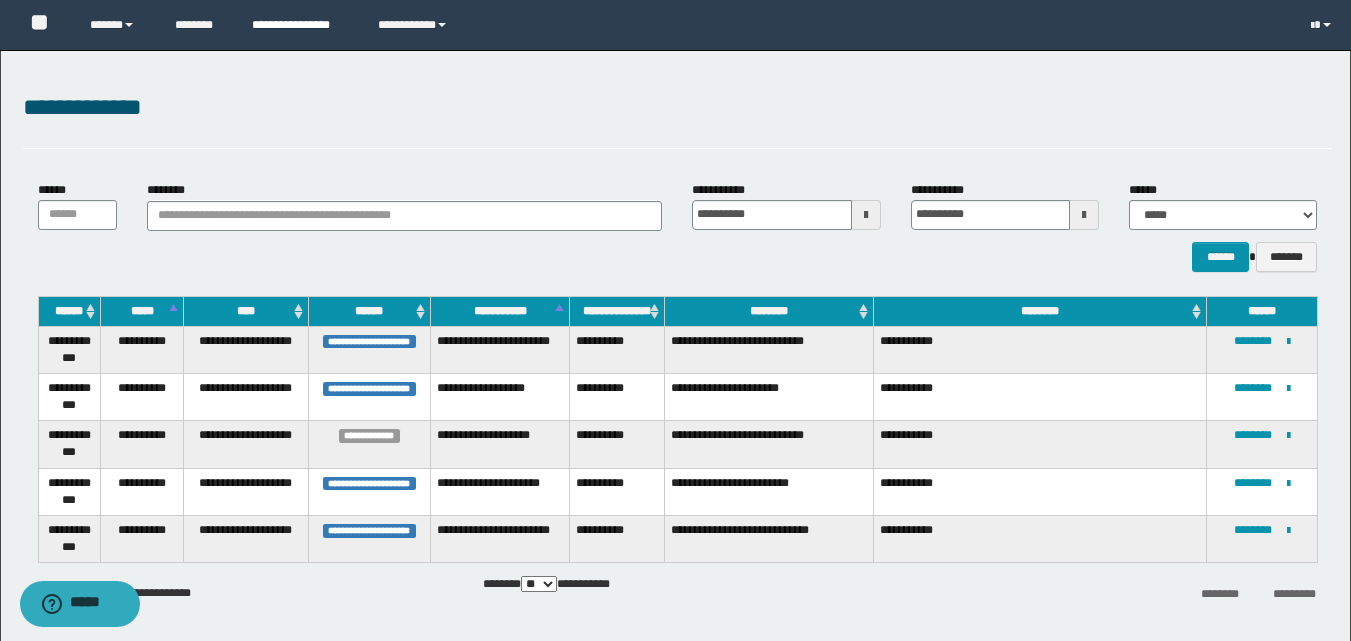 click on "**********" at bounding box center [300, 25] 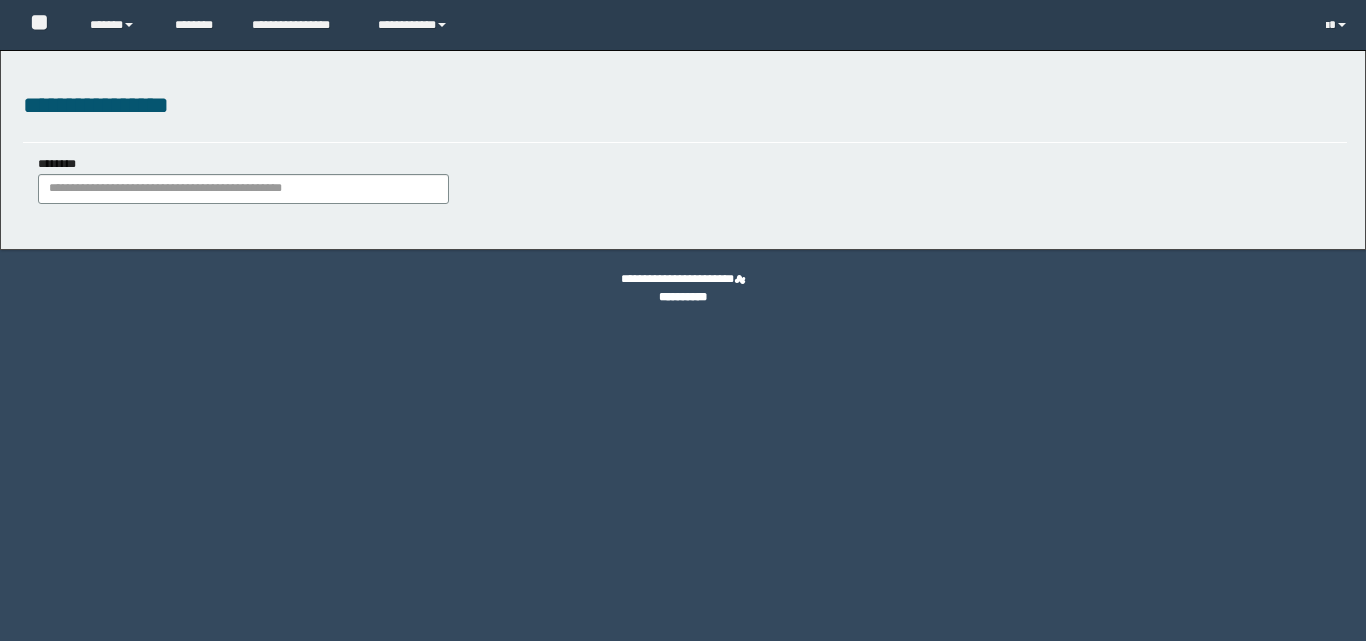 scroll, scrollTop: 0, scrollLeft: 0, axis: both 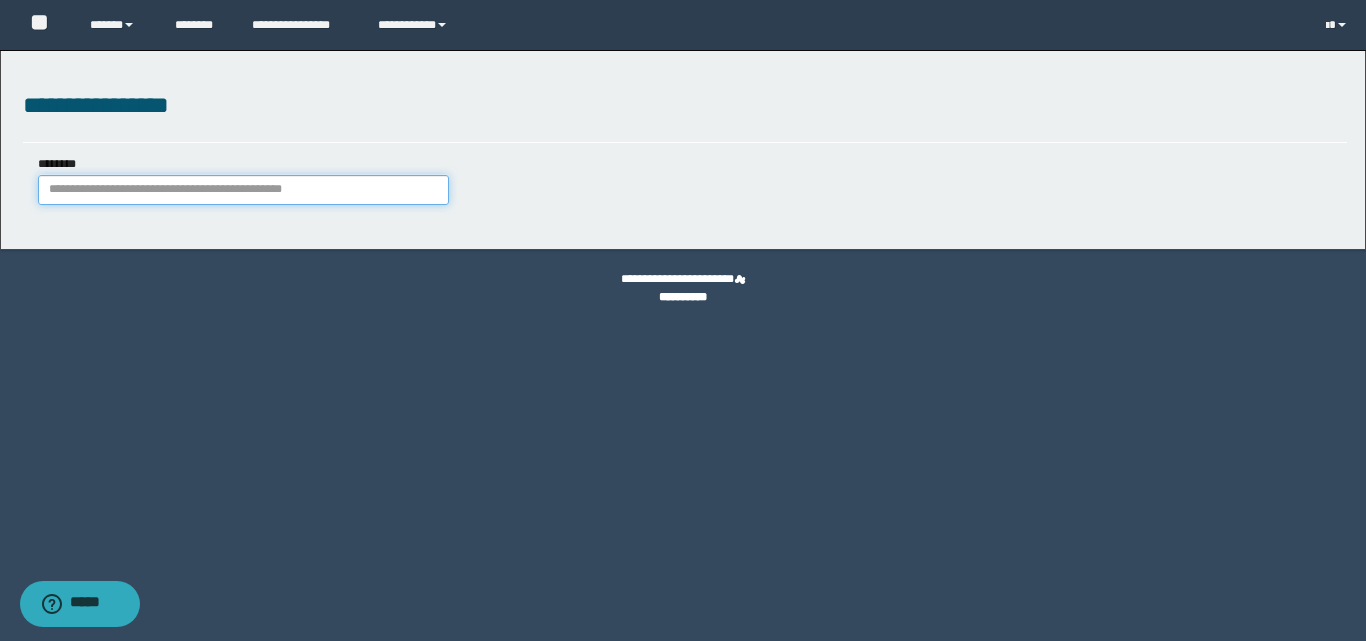 paste on "********" 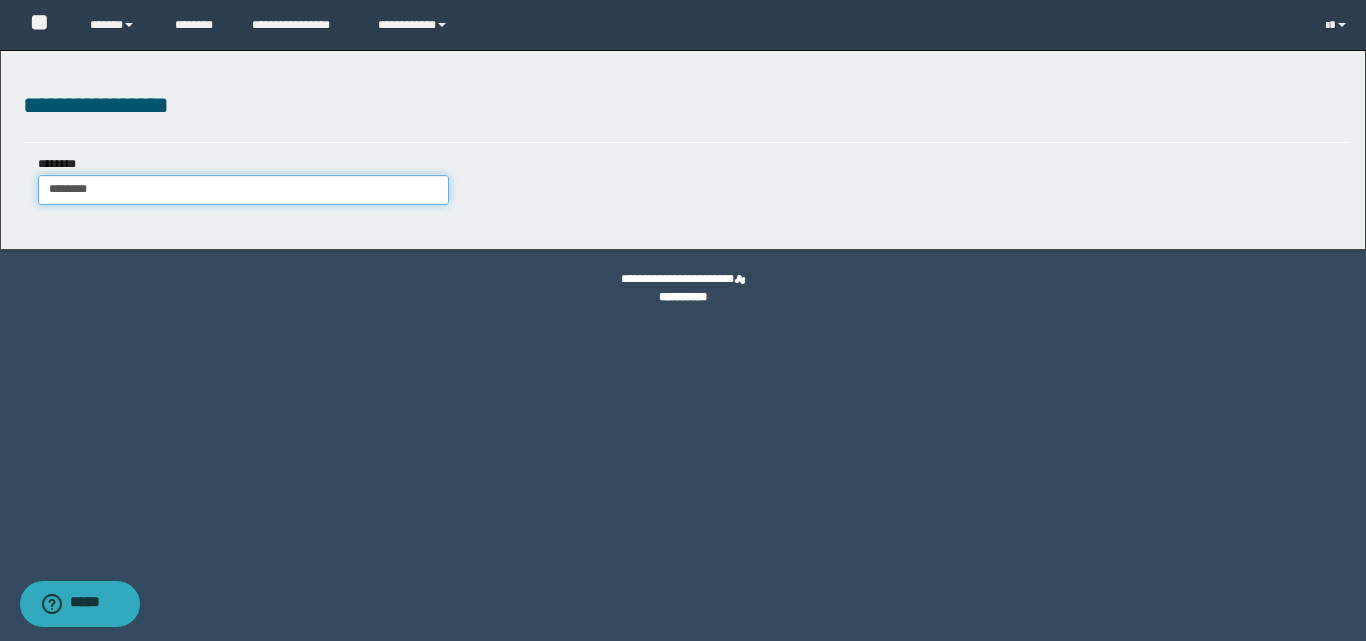 type on "********" 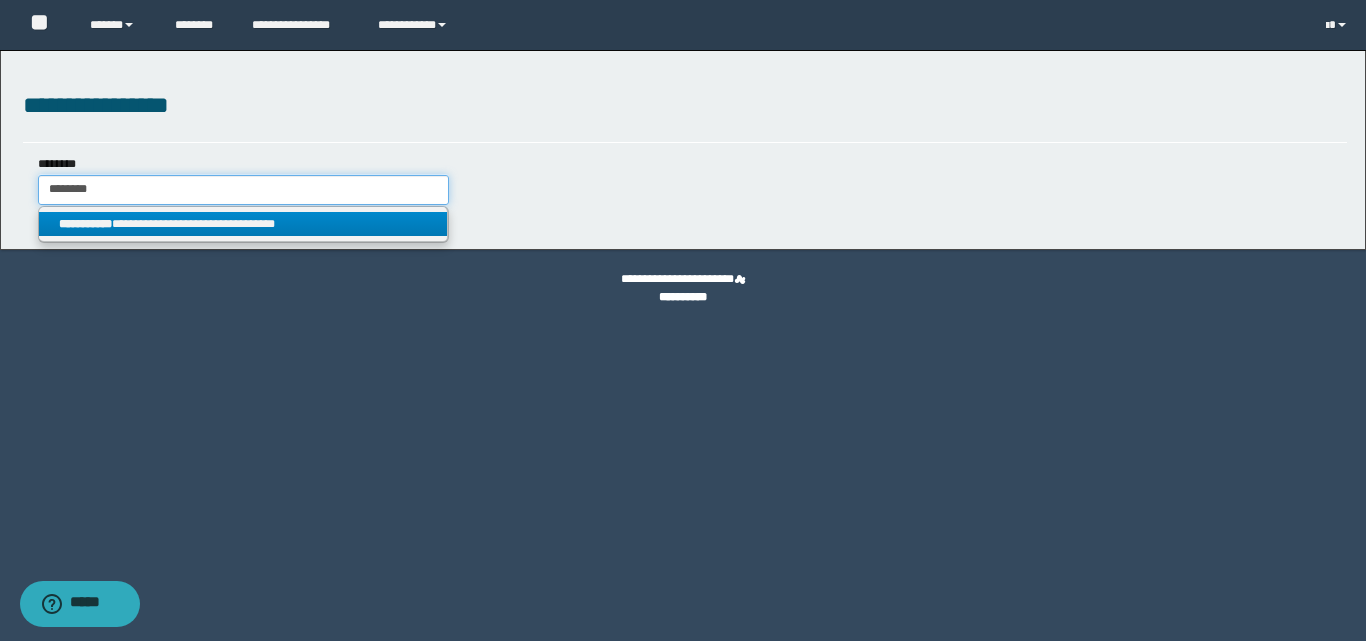 type on "********" 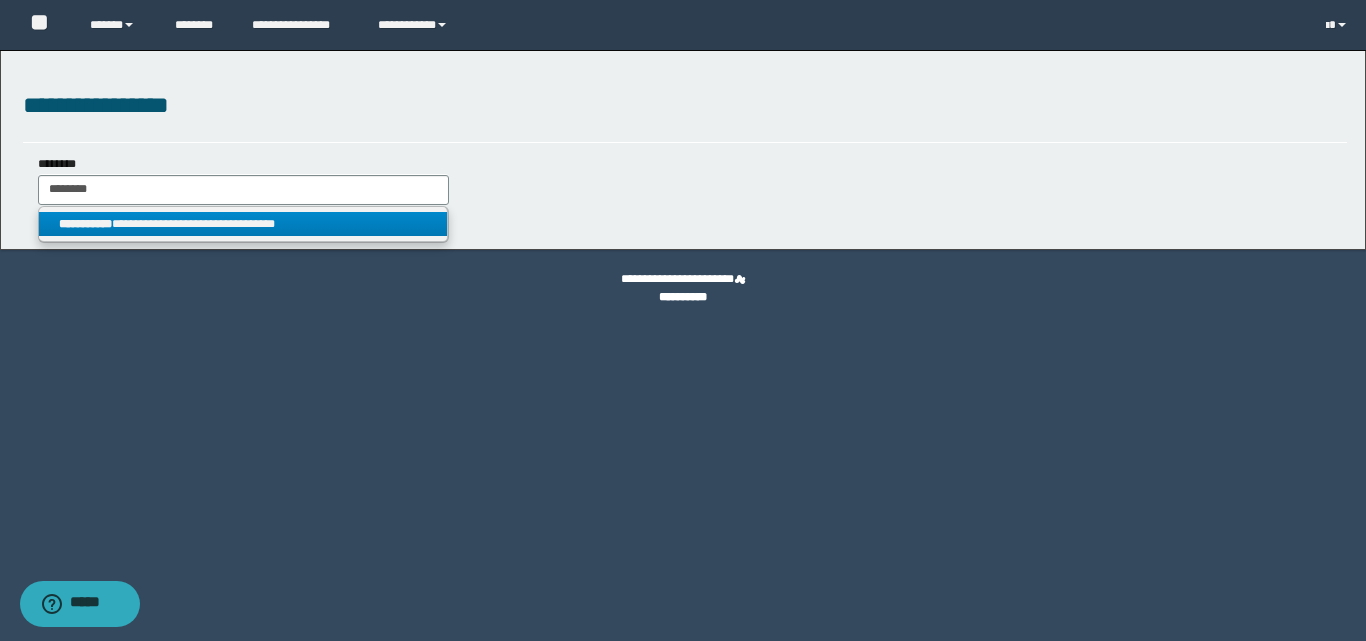 click on "**********" at bounding box center [243, 224] 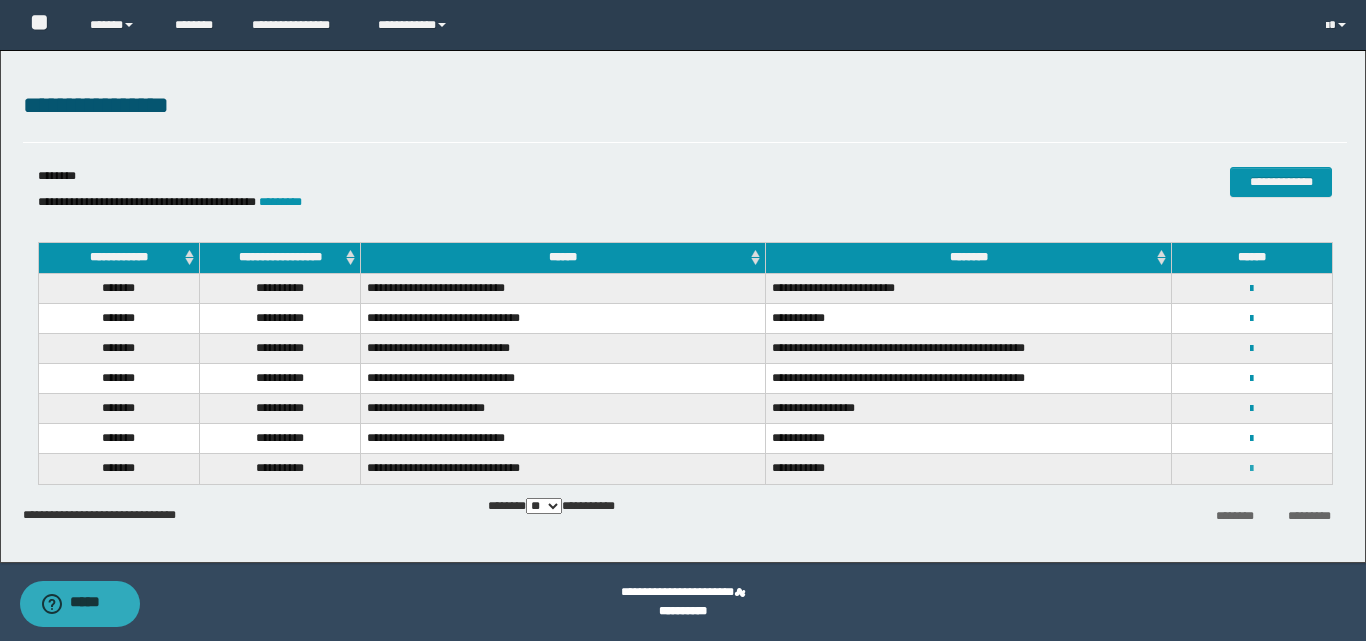 click at bounding box center (1251, 469) 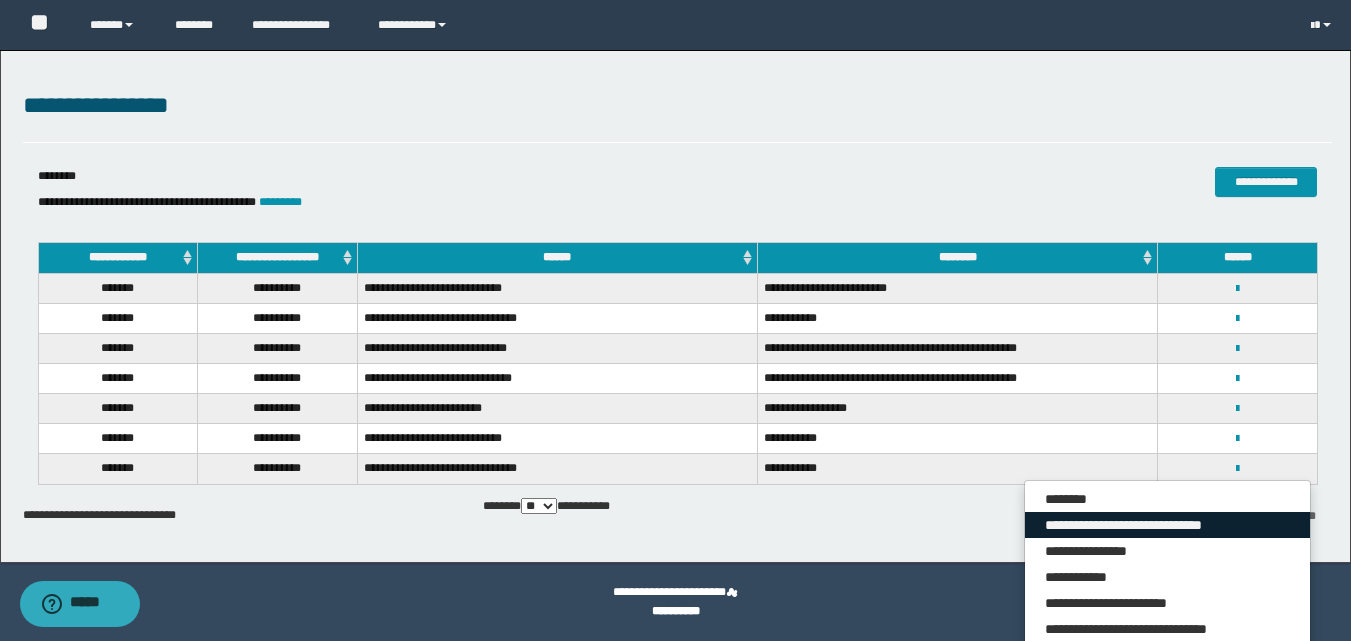 click on "**********" at bounding box center [1167, 525] 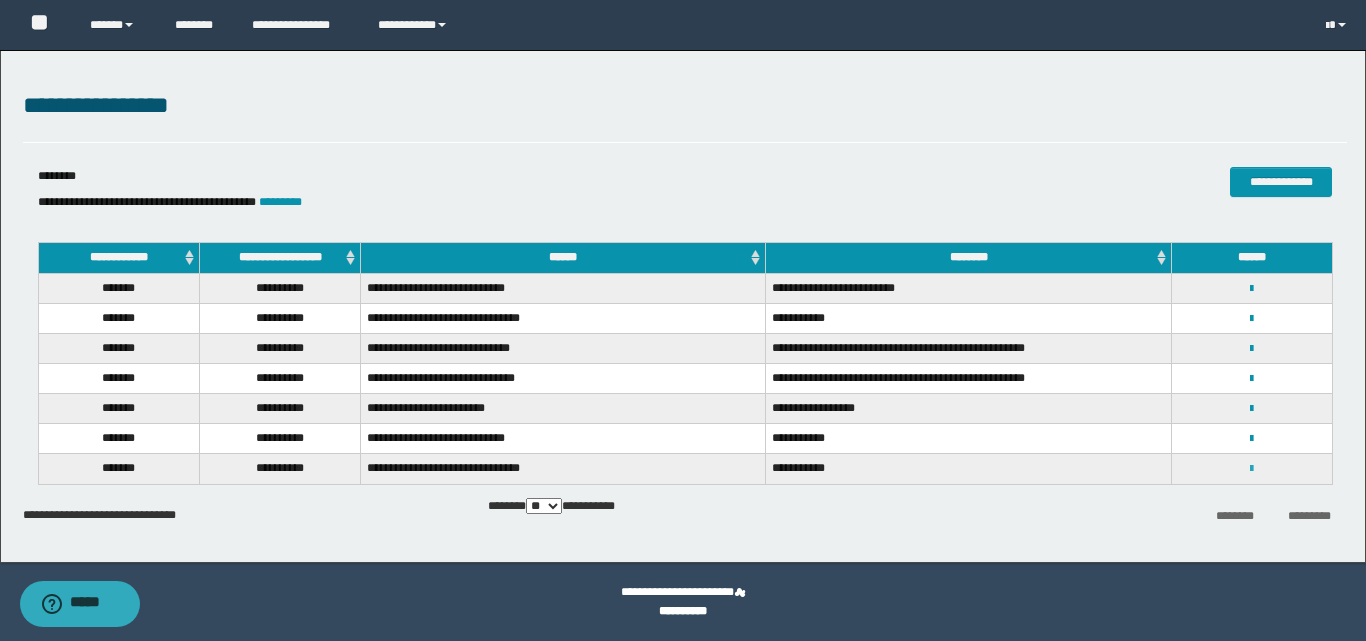 click at bounding box center [1251, 469] 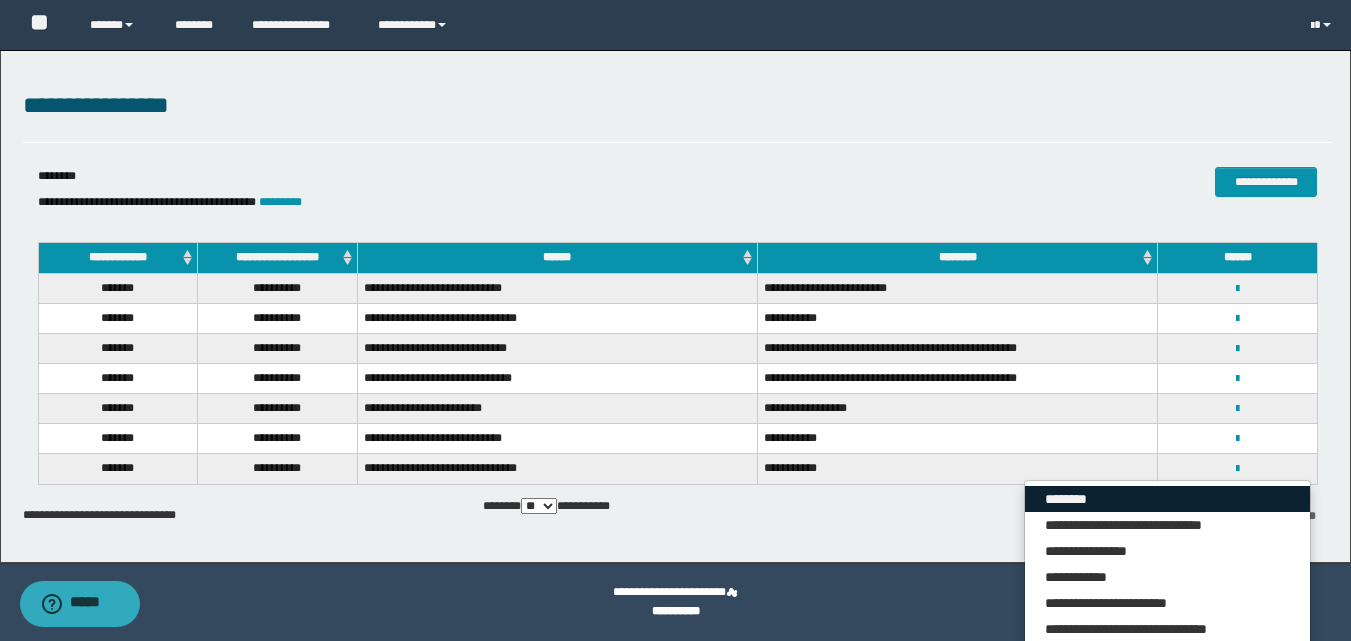 click on "********" at bounding box center [1167, 499] 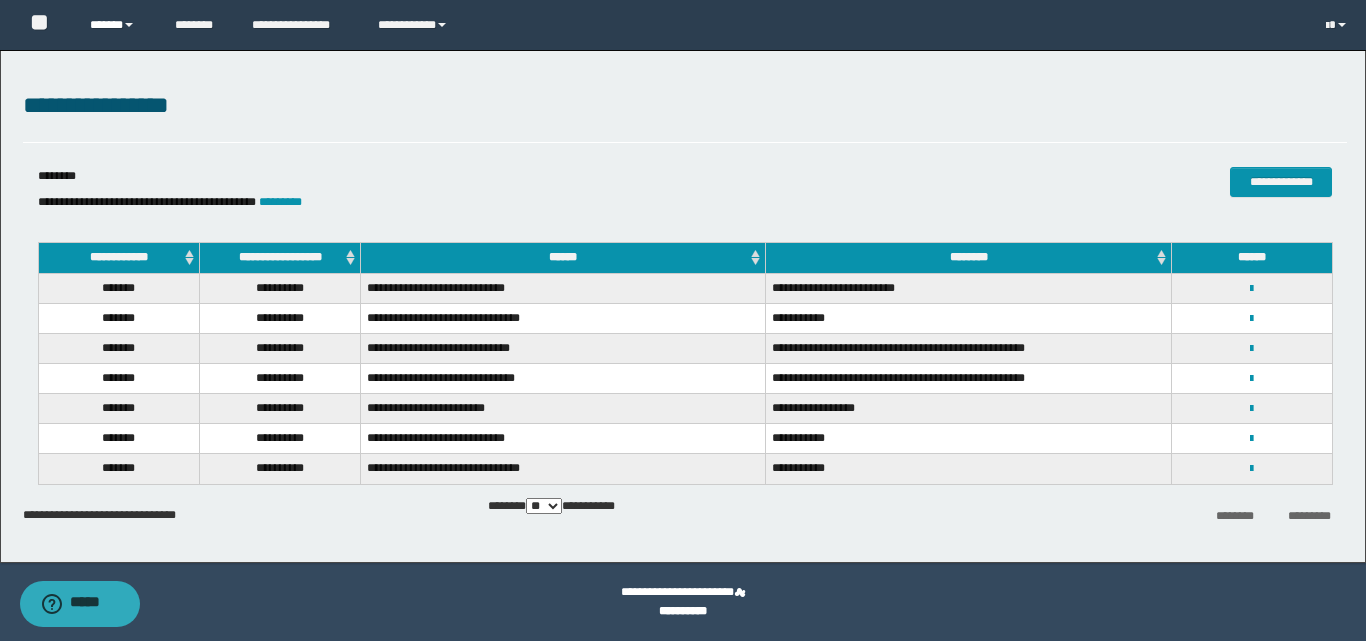 click on "******" at bounding box center (117, 25) 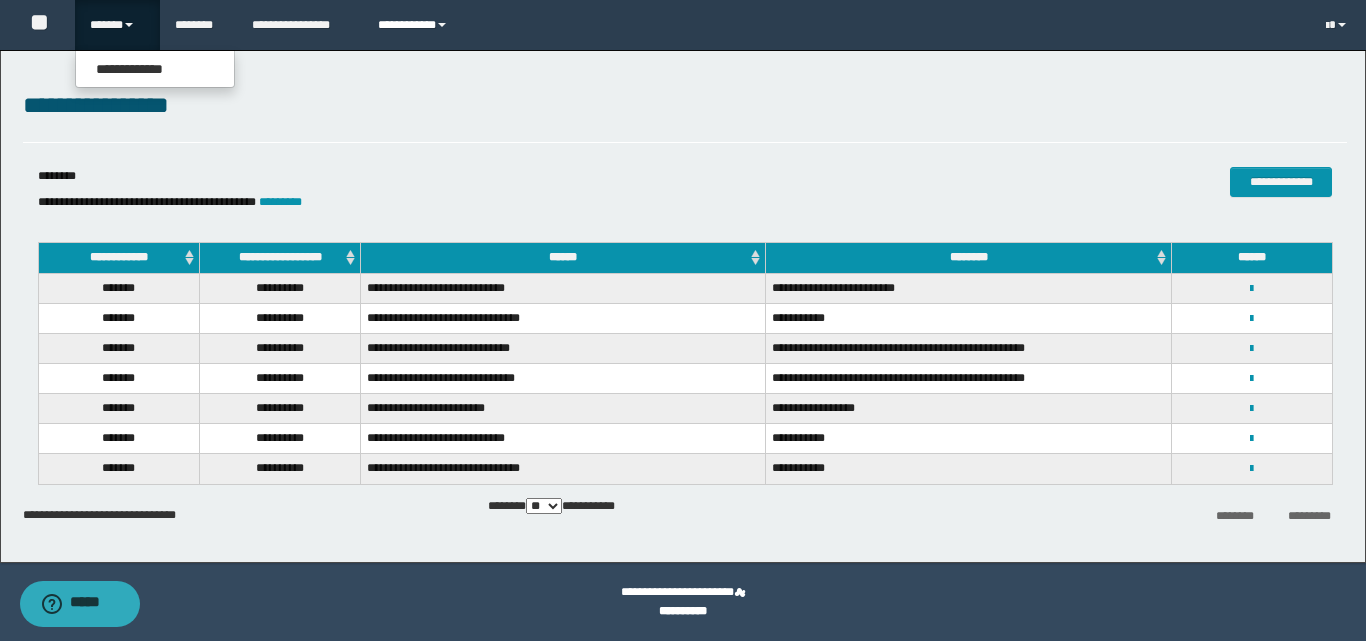 click on "**********" at bounding box center [415, 25] 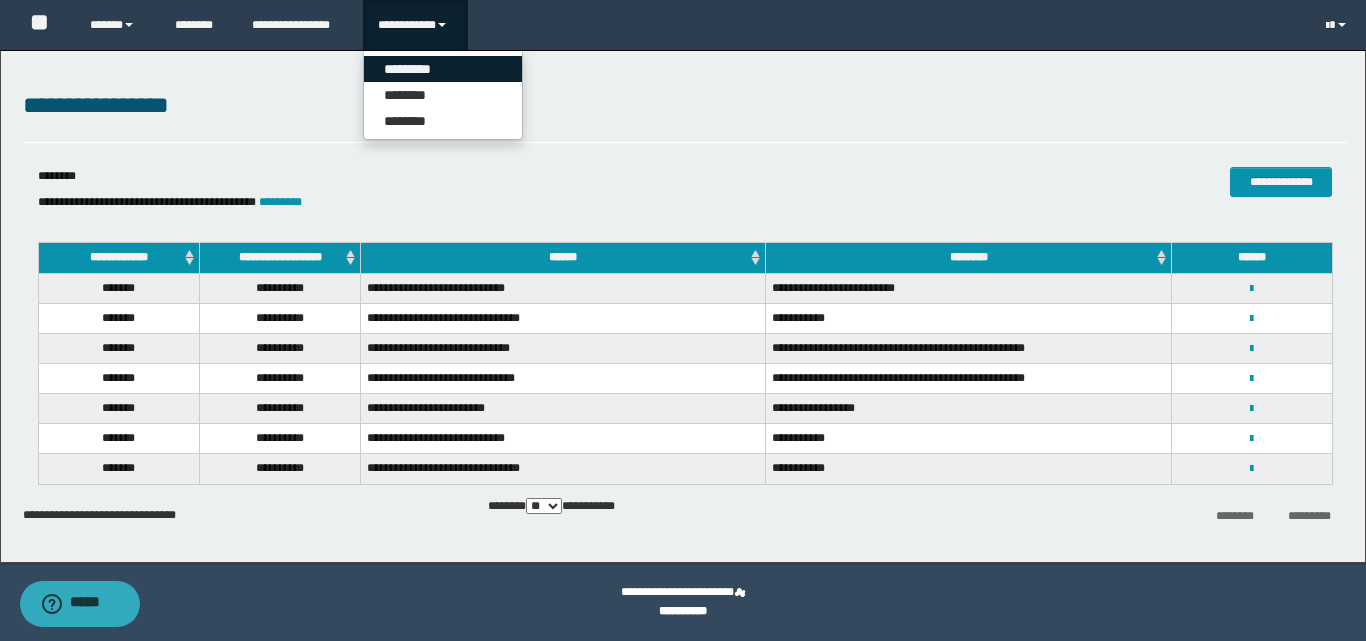 click on "*********" at bounding box center [443, 69] 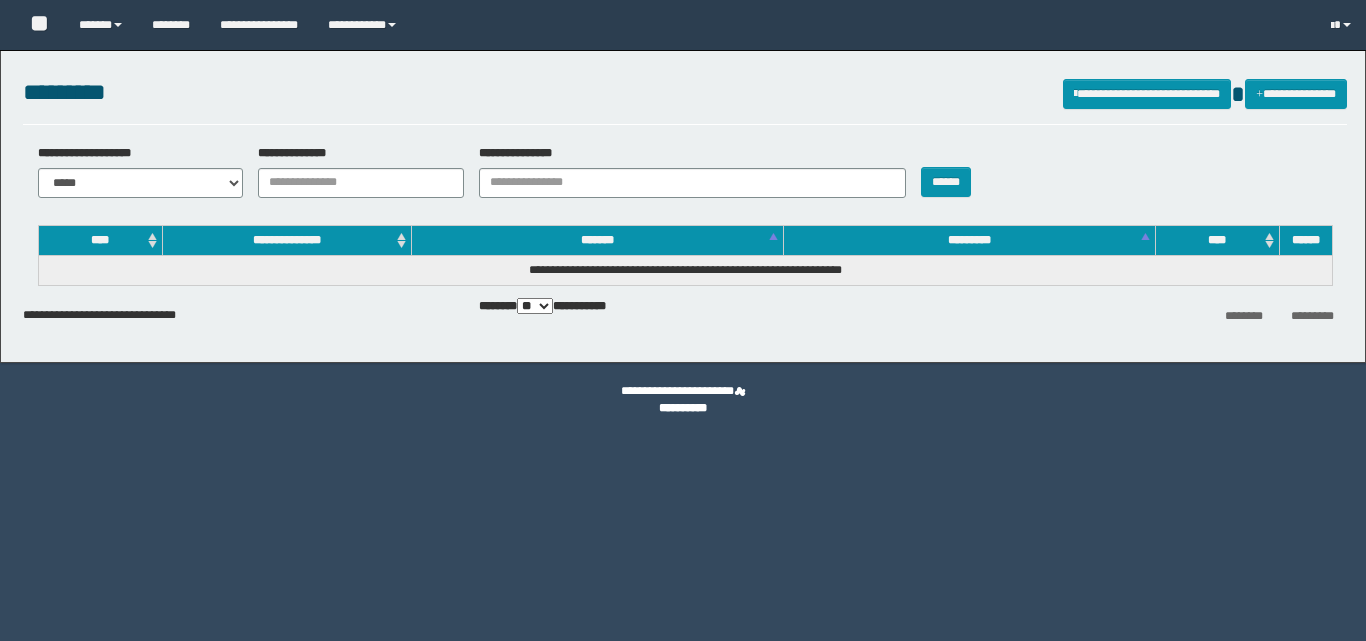 scroll, scrollTop: 0, scrollLeft: 0, axis: both 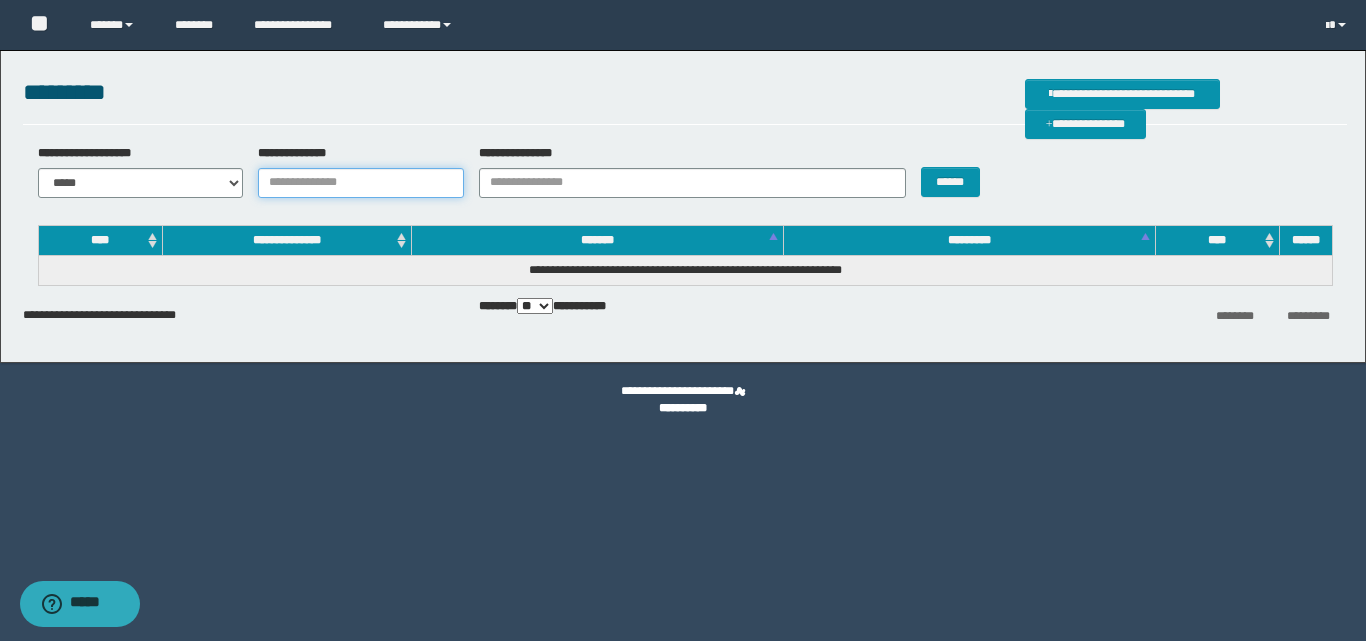 paste on "********" 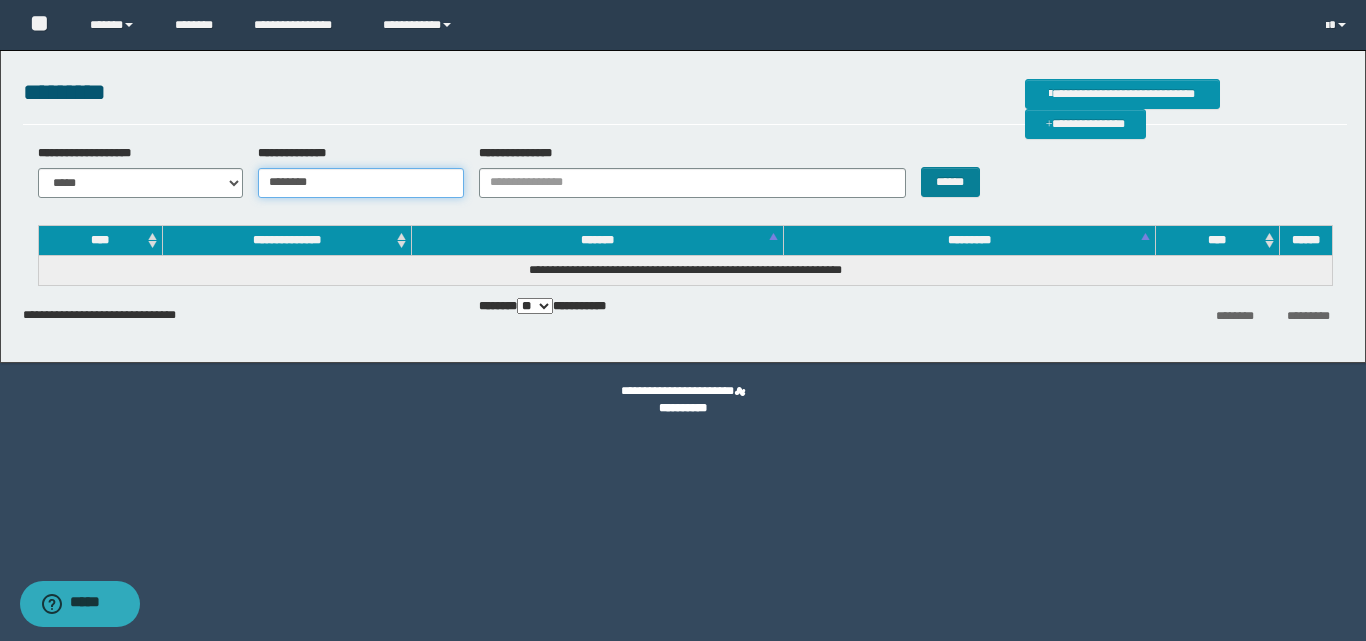 type on "********" 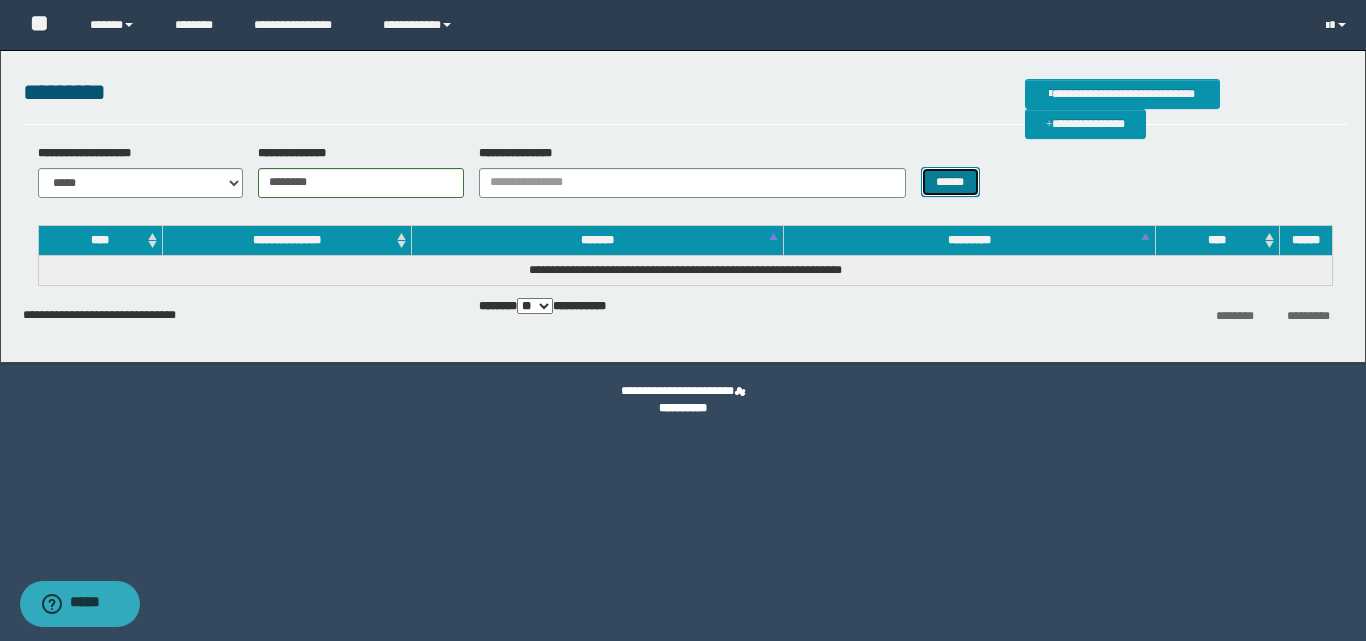 click on "******" at bounding box center [950, 182] 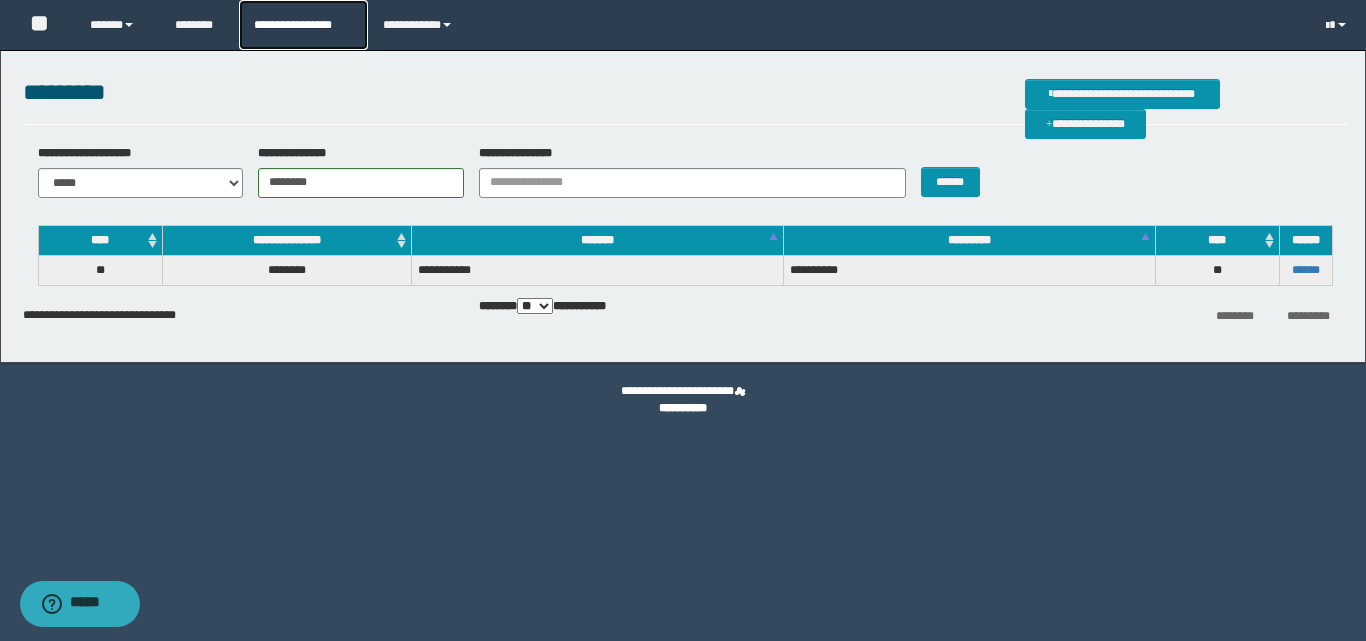 click on "**********" at bounding box center (303, 25) 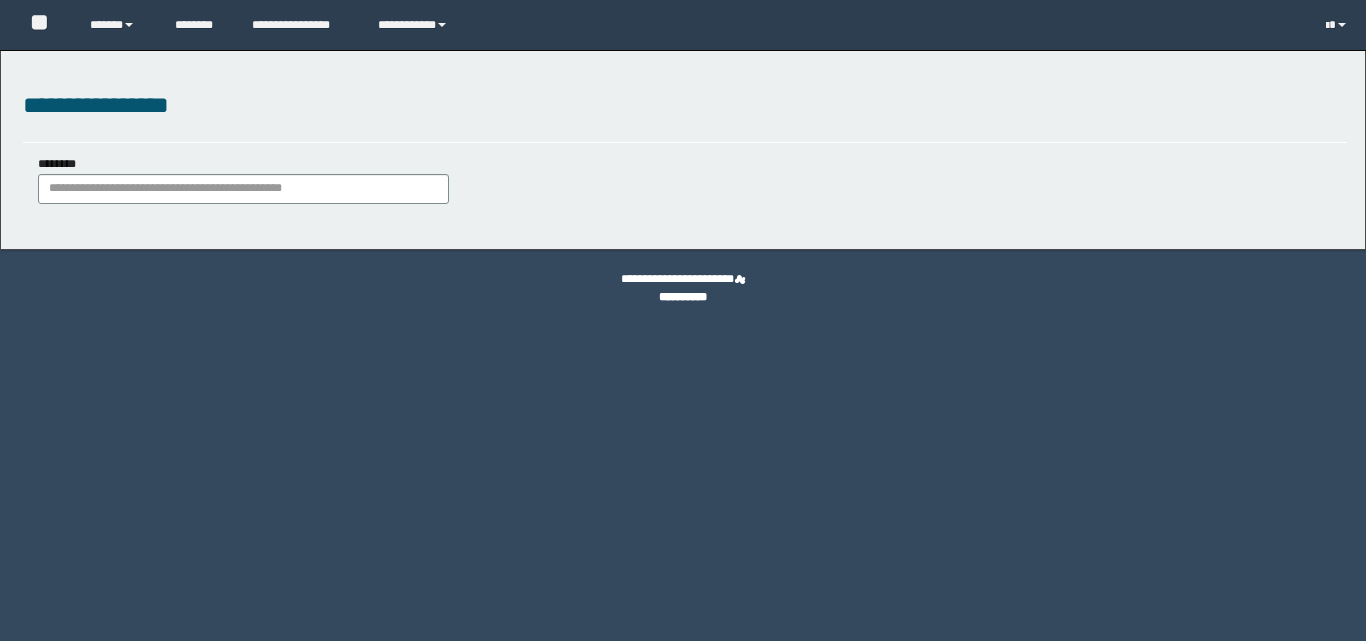 scroll, scrollTop: 0, scrollLeft: 0, axis: both 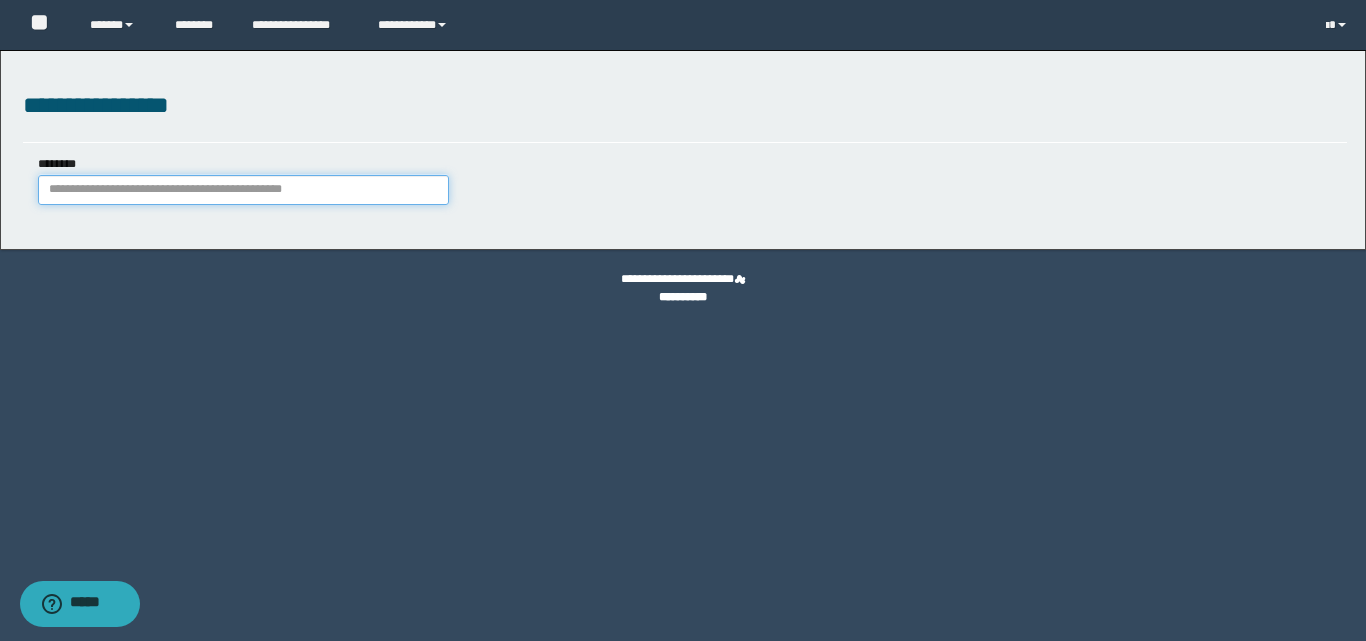 paste on "********" 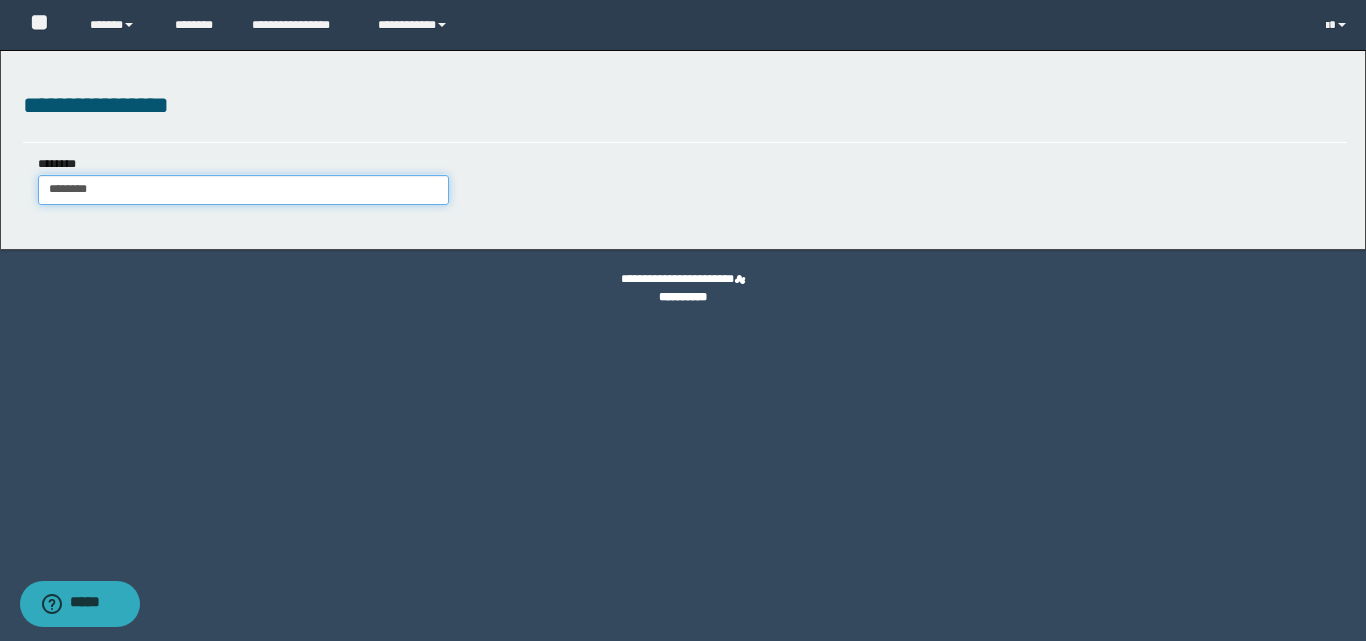 type on "********" 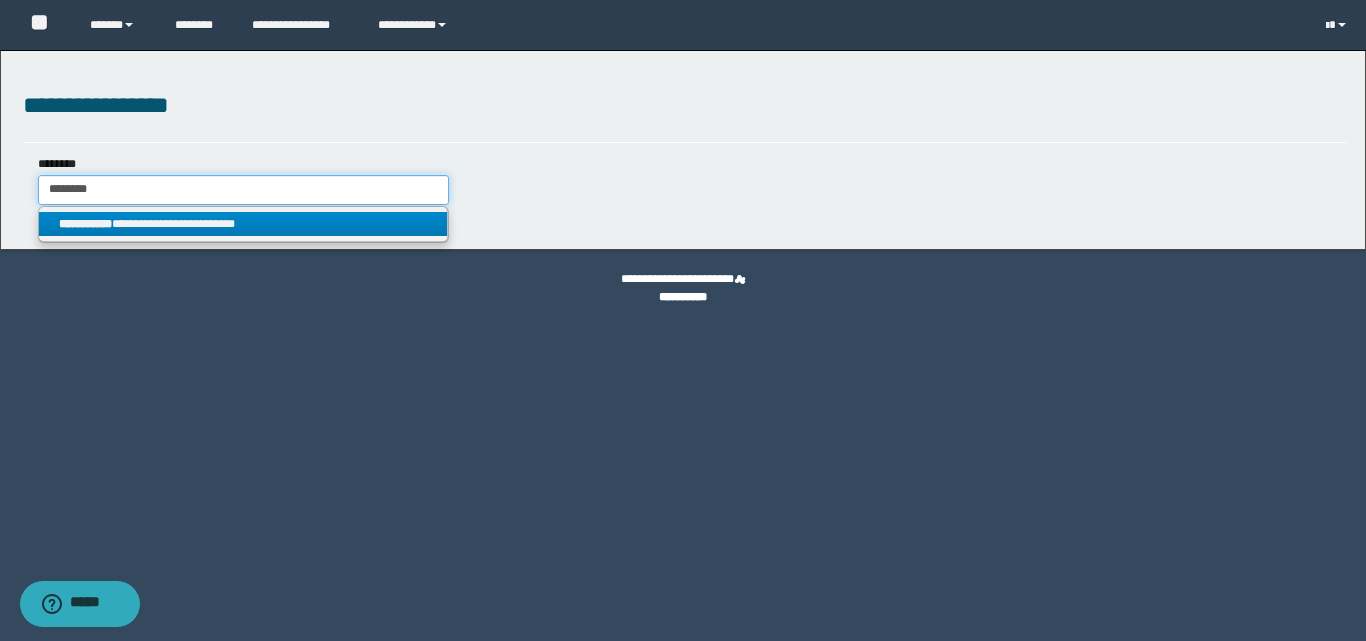 type on "********" 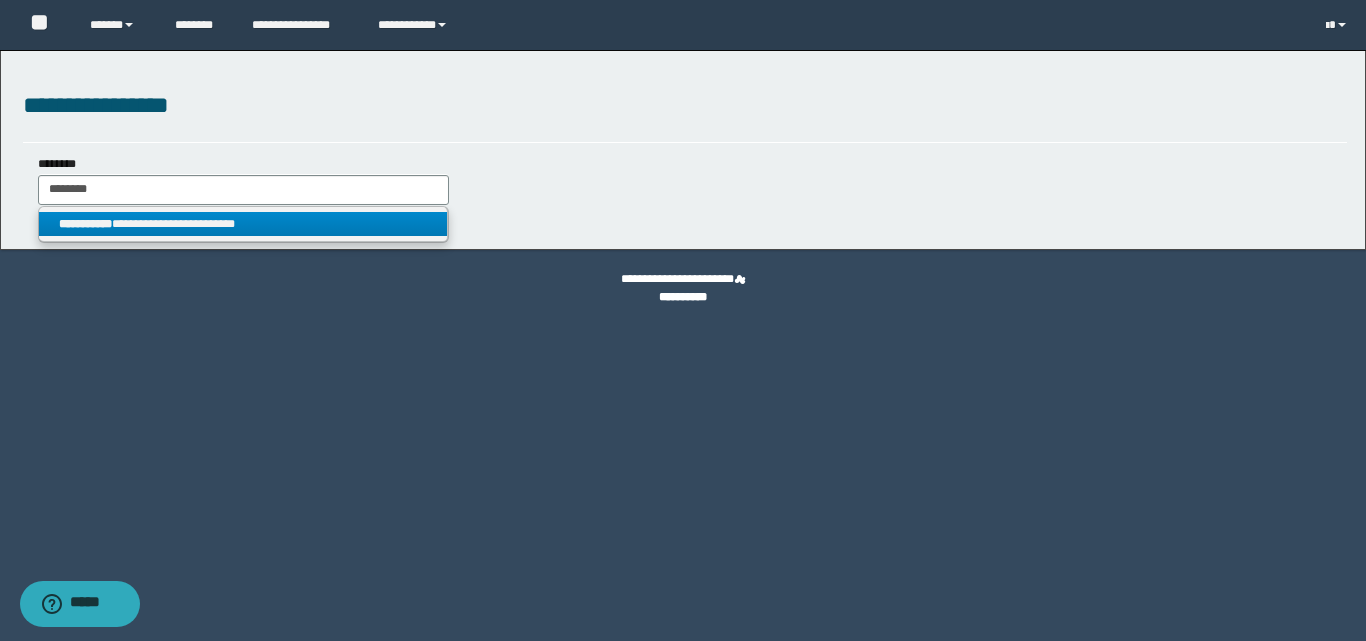 click on "**********" at bounding box center (243, 224) 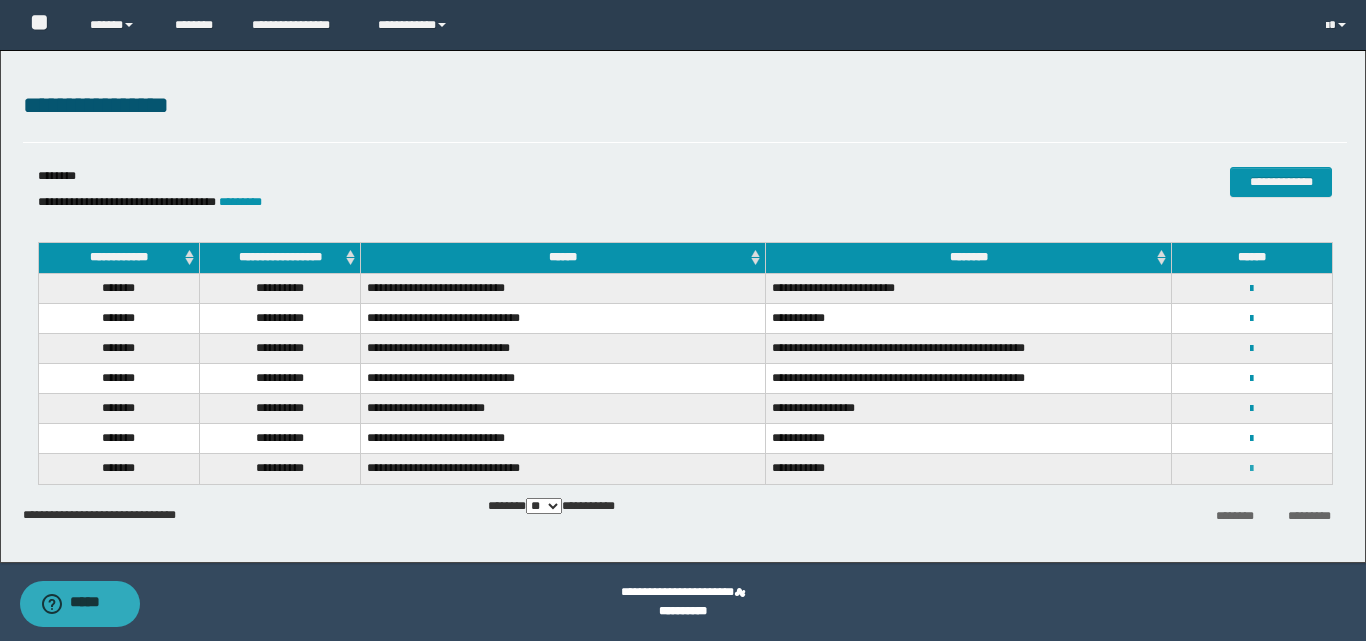 click at bounding box center [1251, 469] 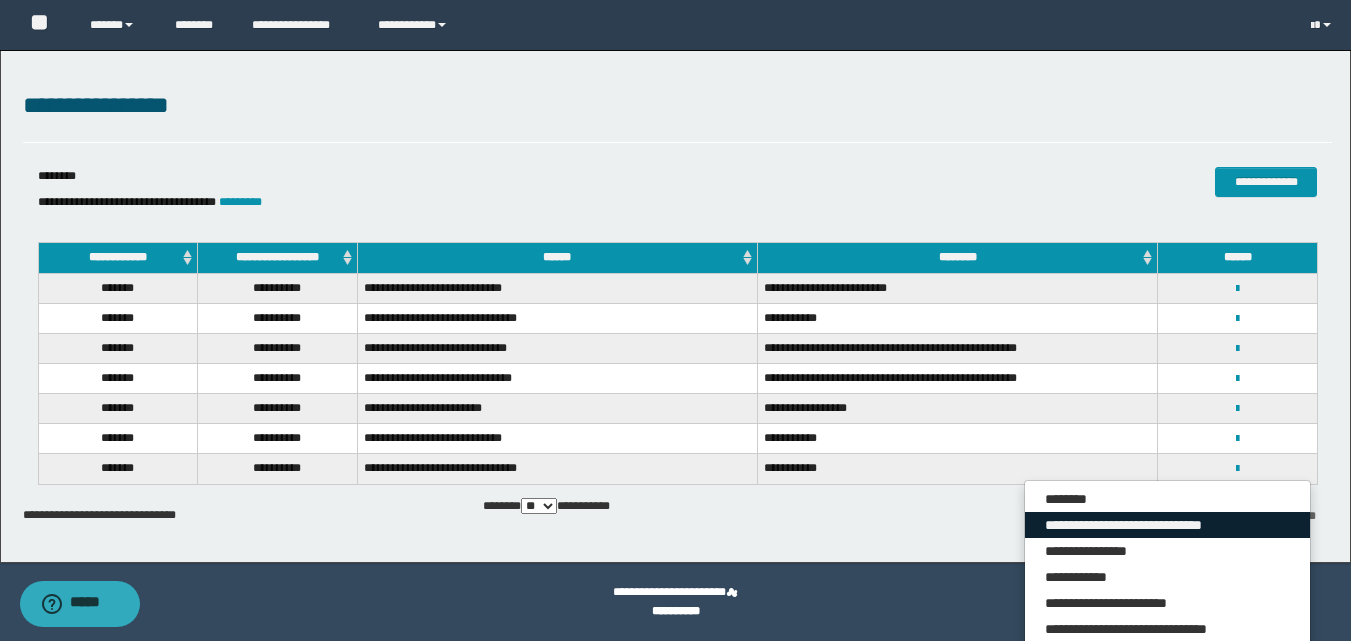 click on "**********" at bounding box center [1167, 525] 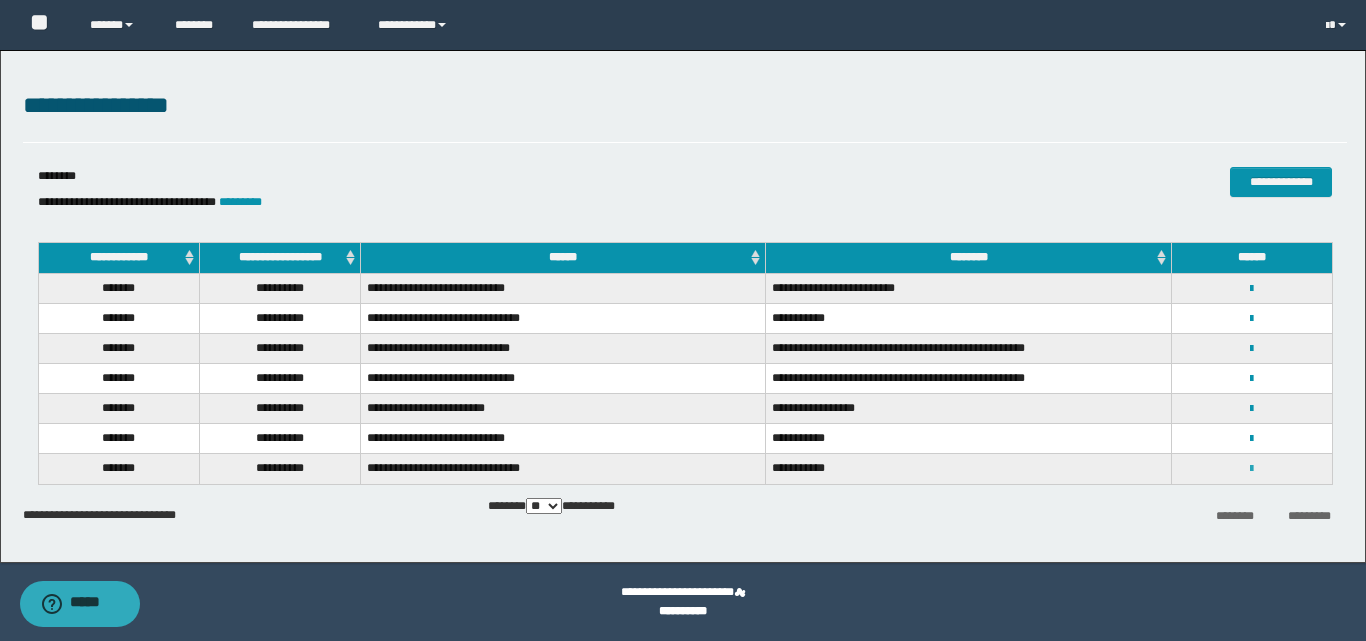 click at bounding box center [1251, 469] 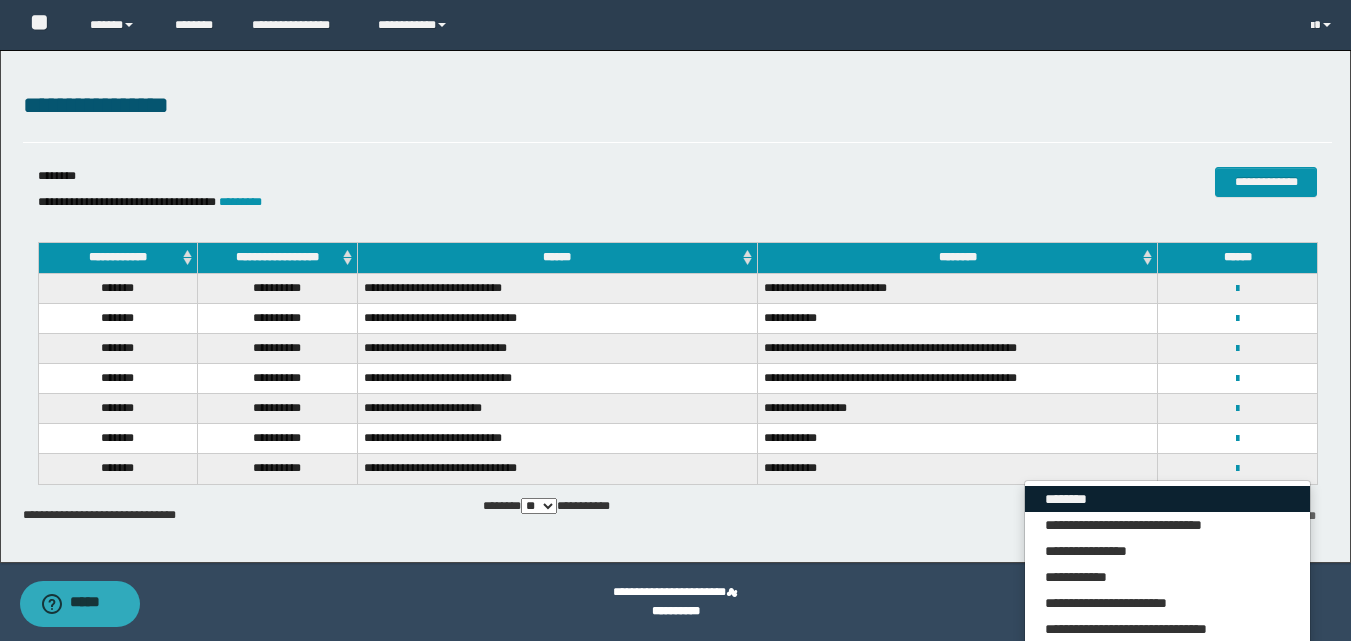 click on "********" at bounding box center [1167, 499] 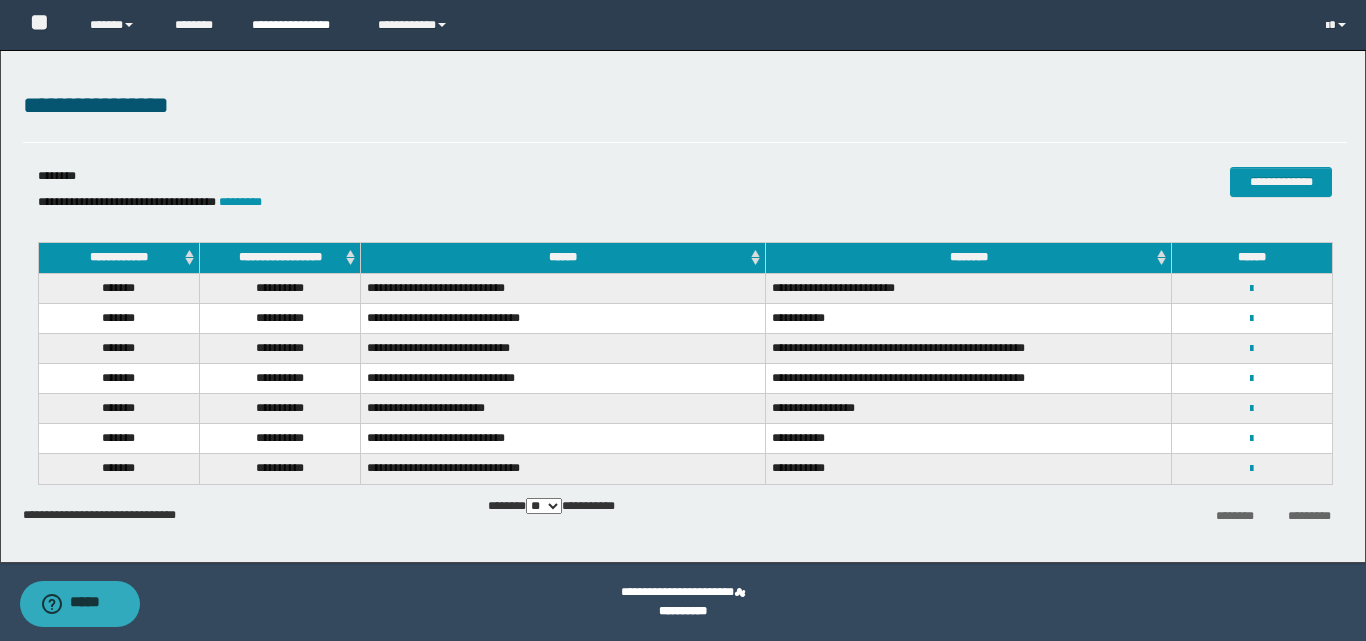 click on "**********" at bounding box center (300, 25) 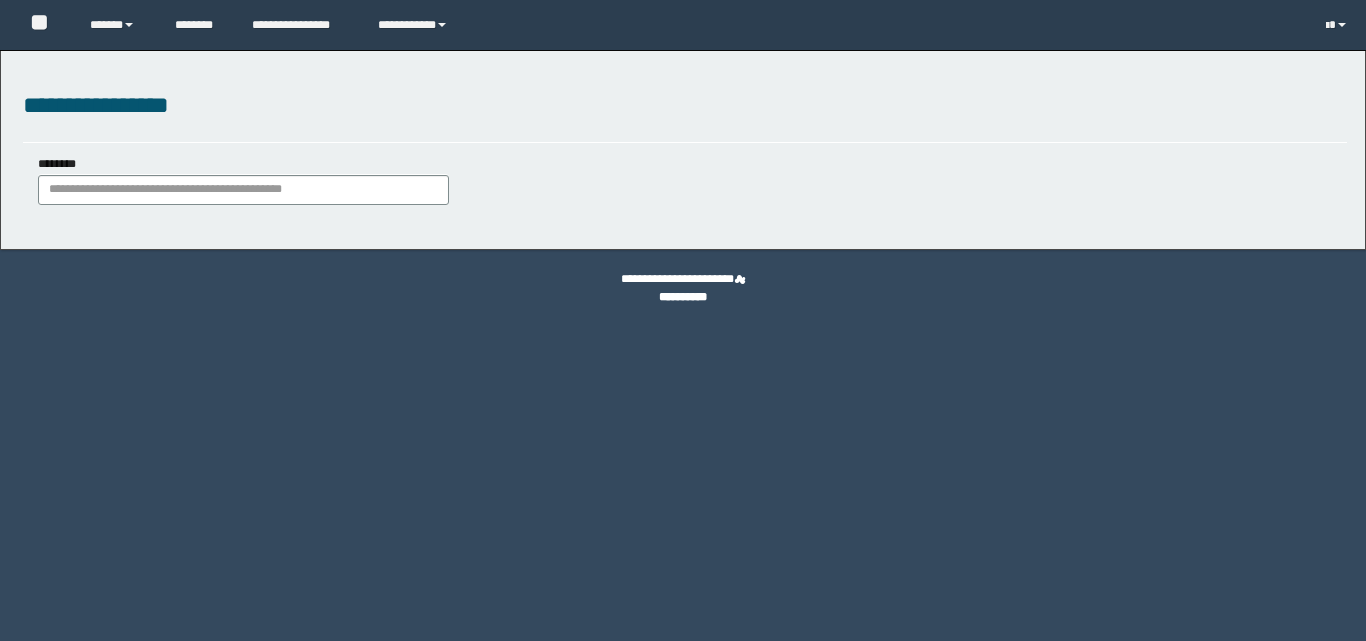scroll, scrollTop: 0, scrollLeft: 0, axis: both 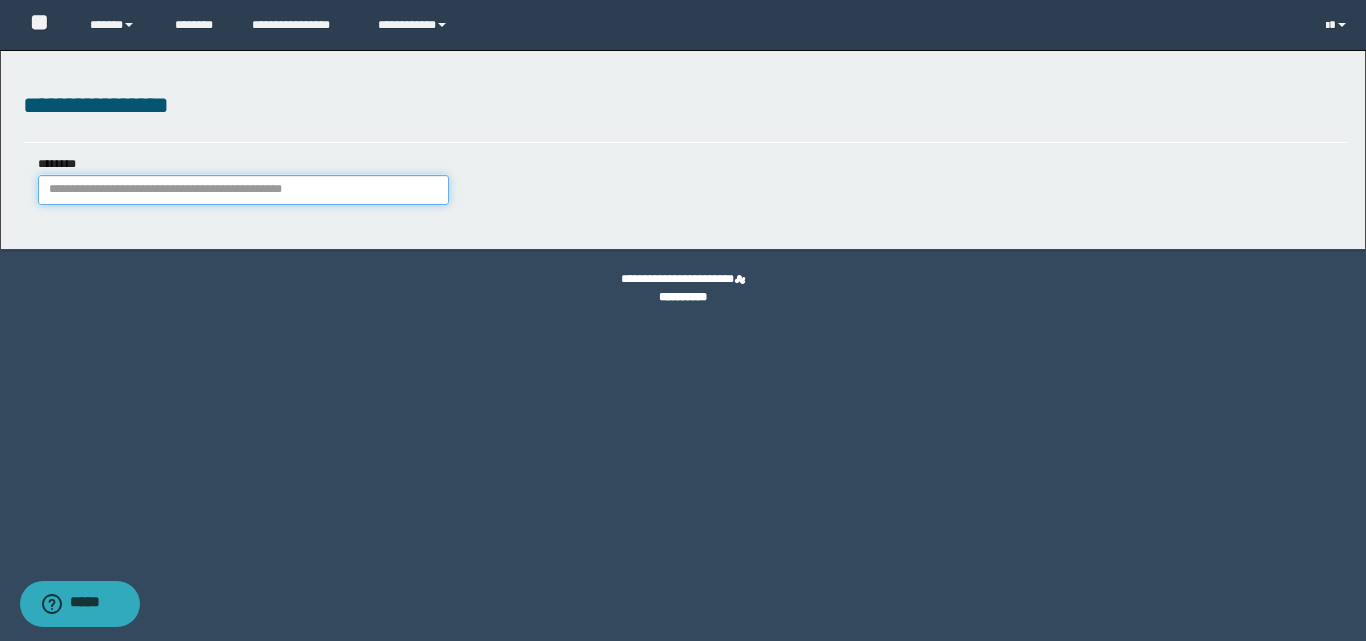 paste on "********" 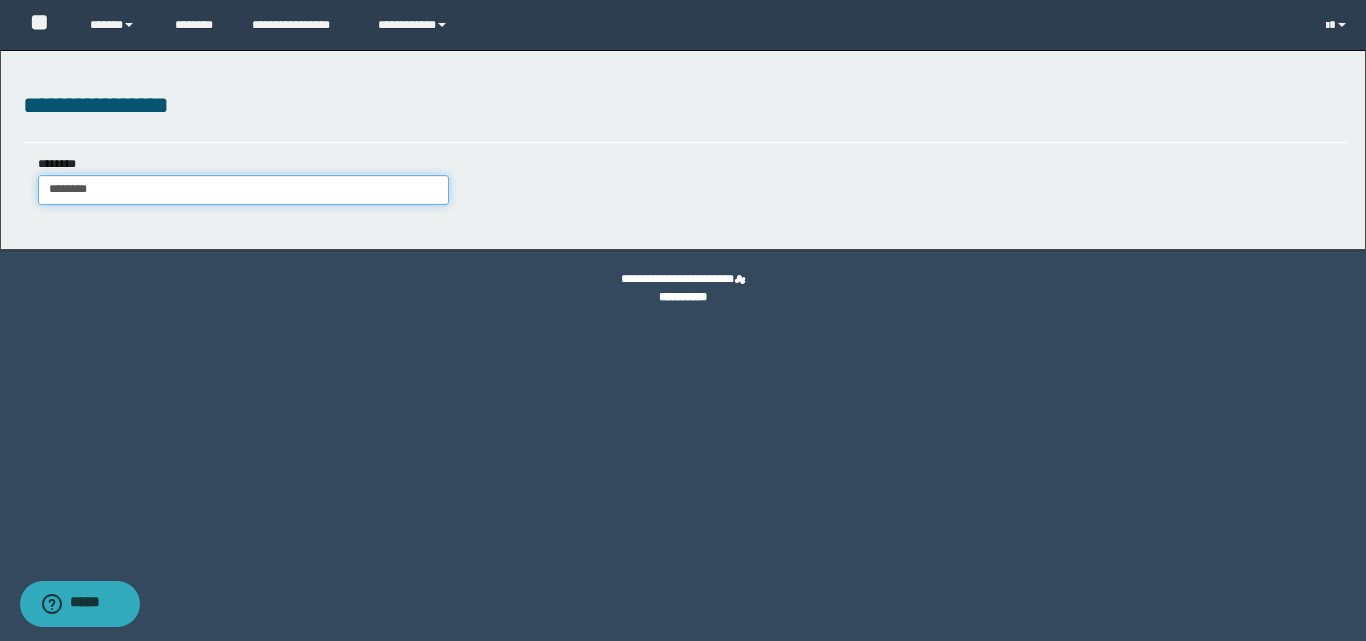 type on "********" 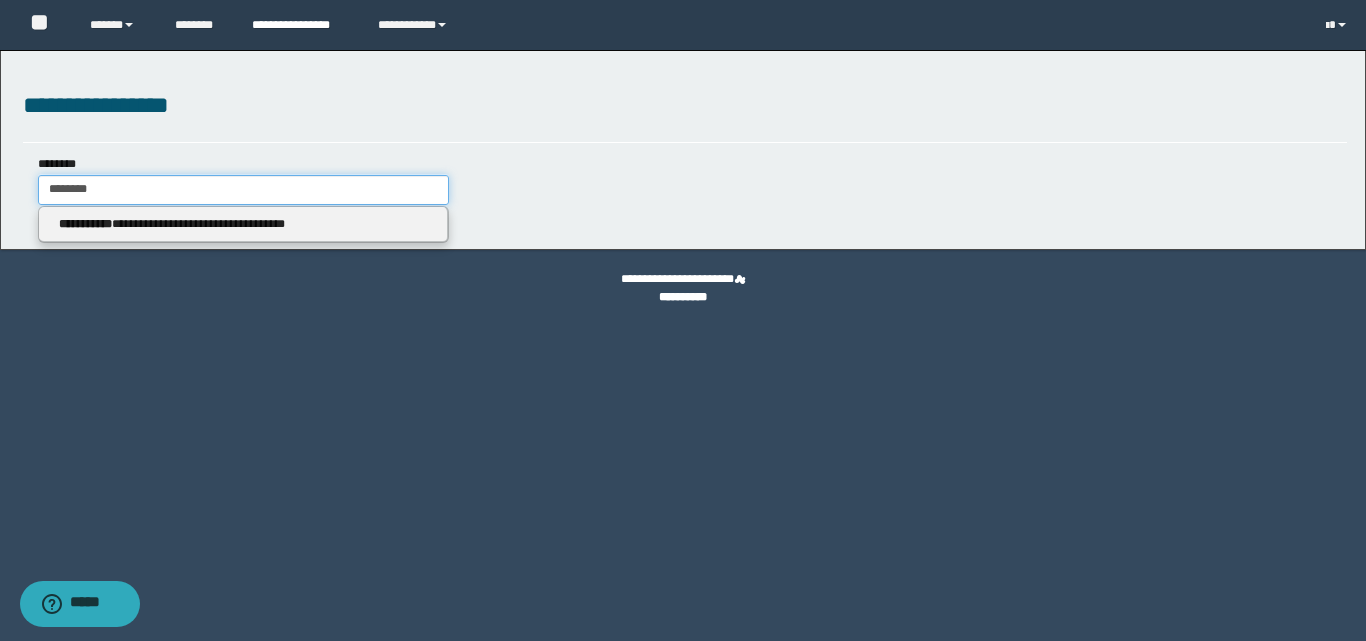 type on "********" 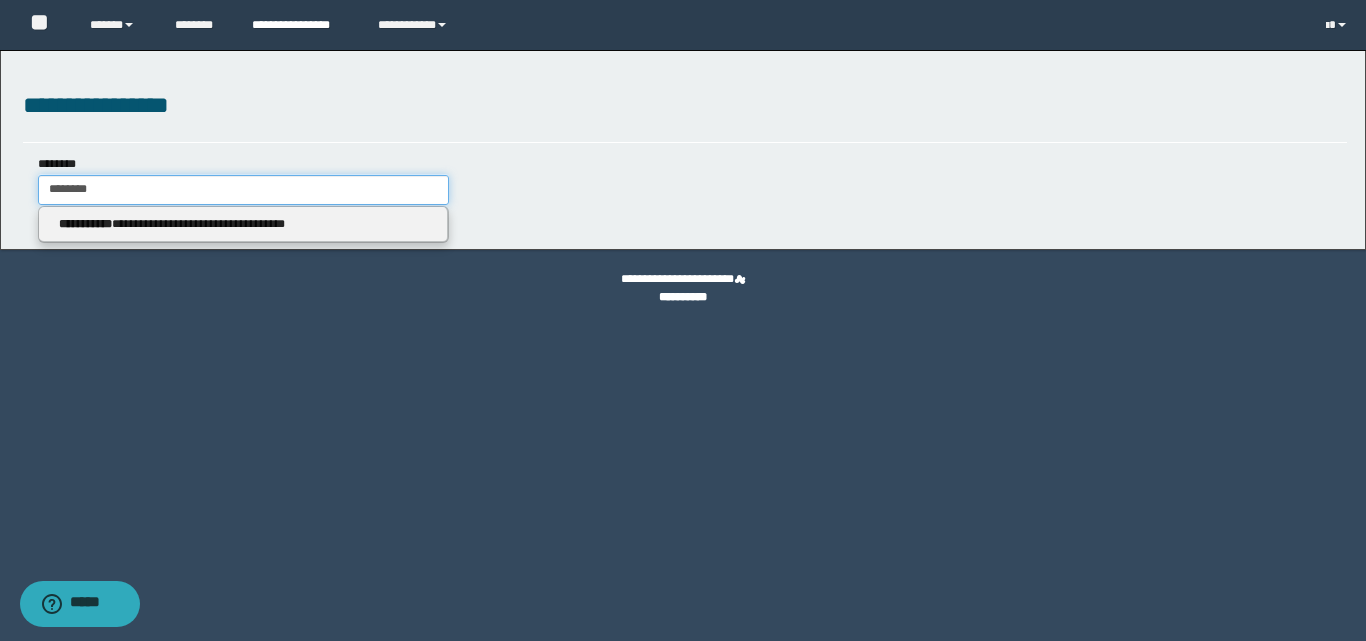 type on "********" 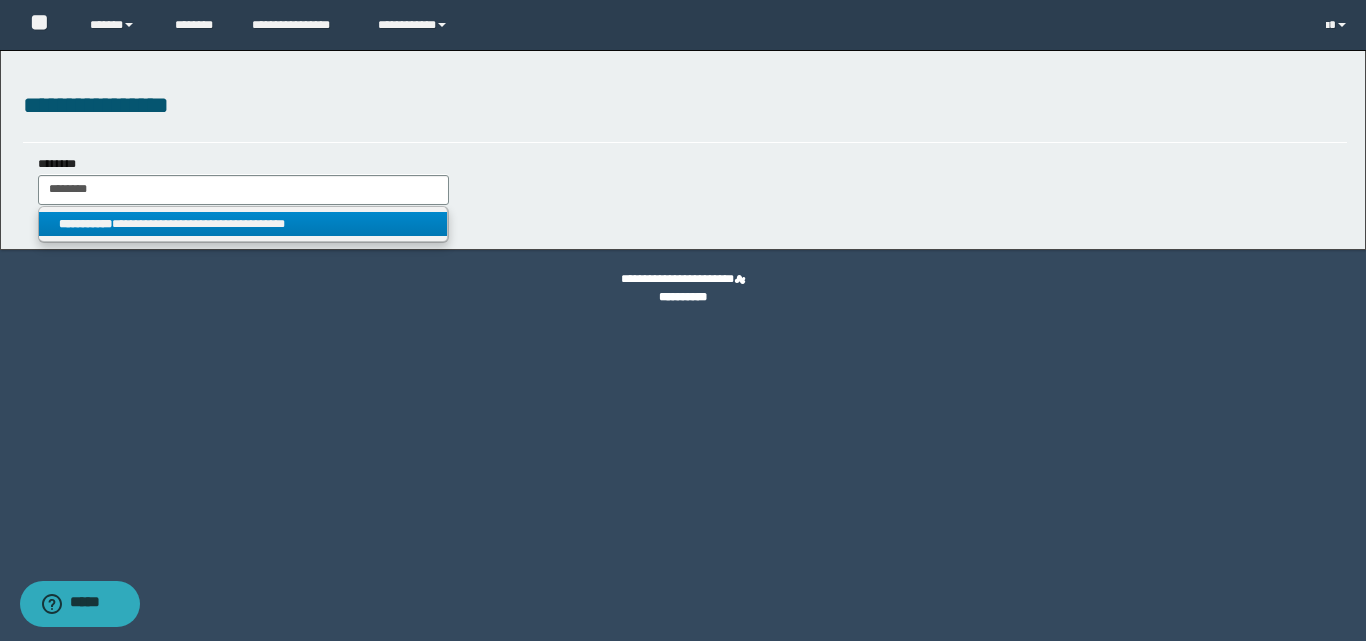 click on "**********" at bounding box center (243, 225) 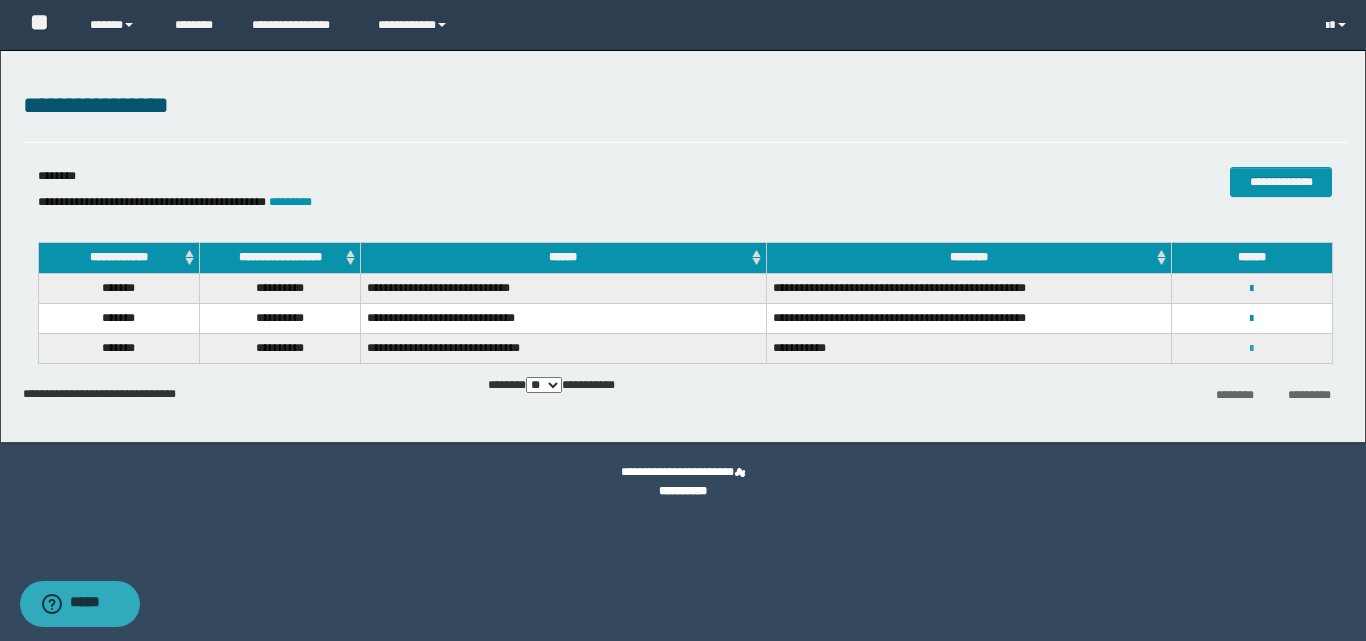 click at bounding box center (1251, 349) 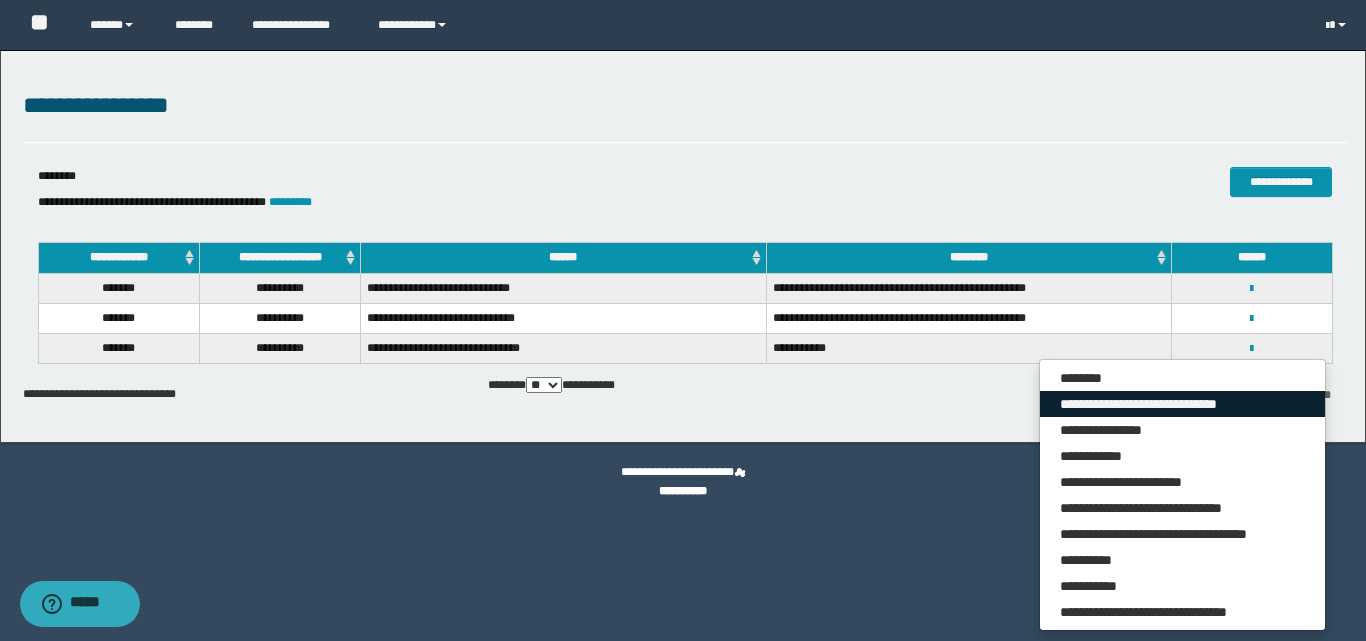 click on "**********" at bounding box center (1182, 404) 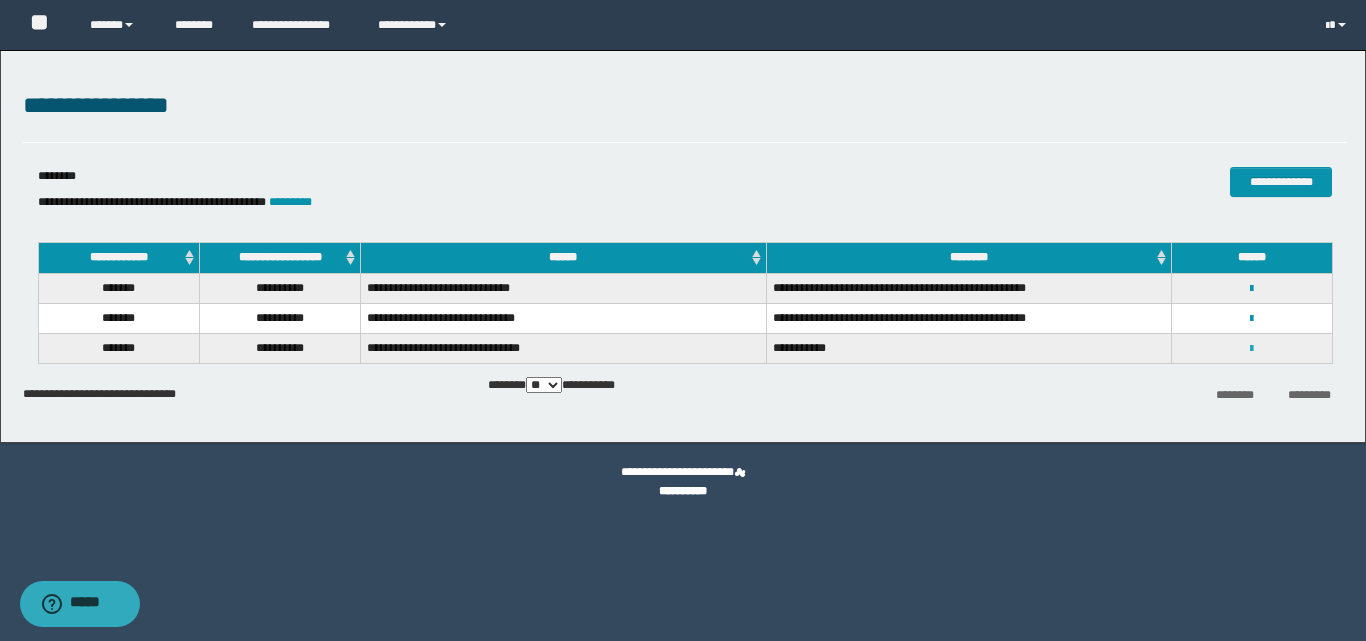 click at bounding box center (1251, 349) 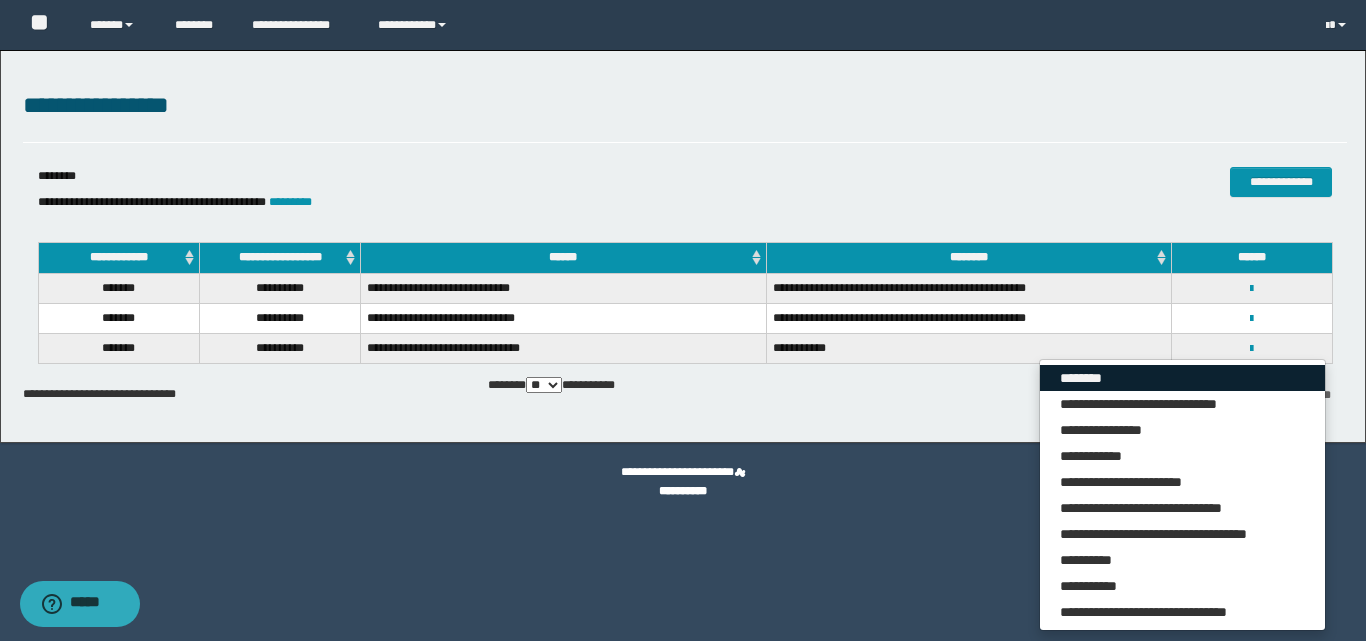 click on "********" at bounding box center [1182, 378] 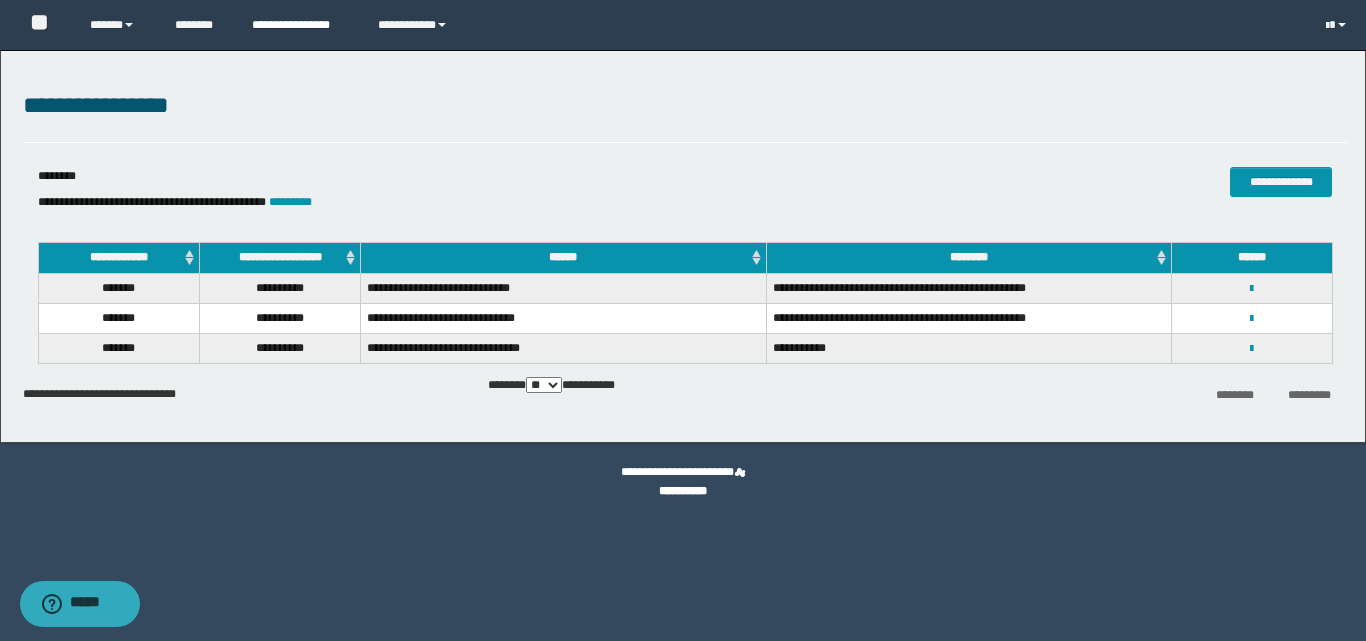 click on "**********" at bounding box center [300, 25] 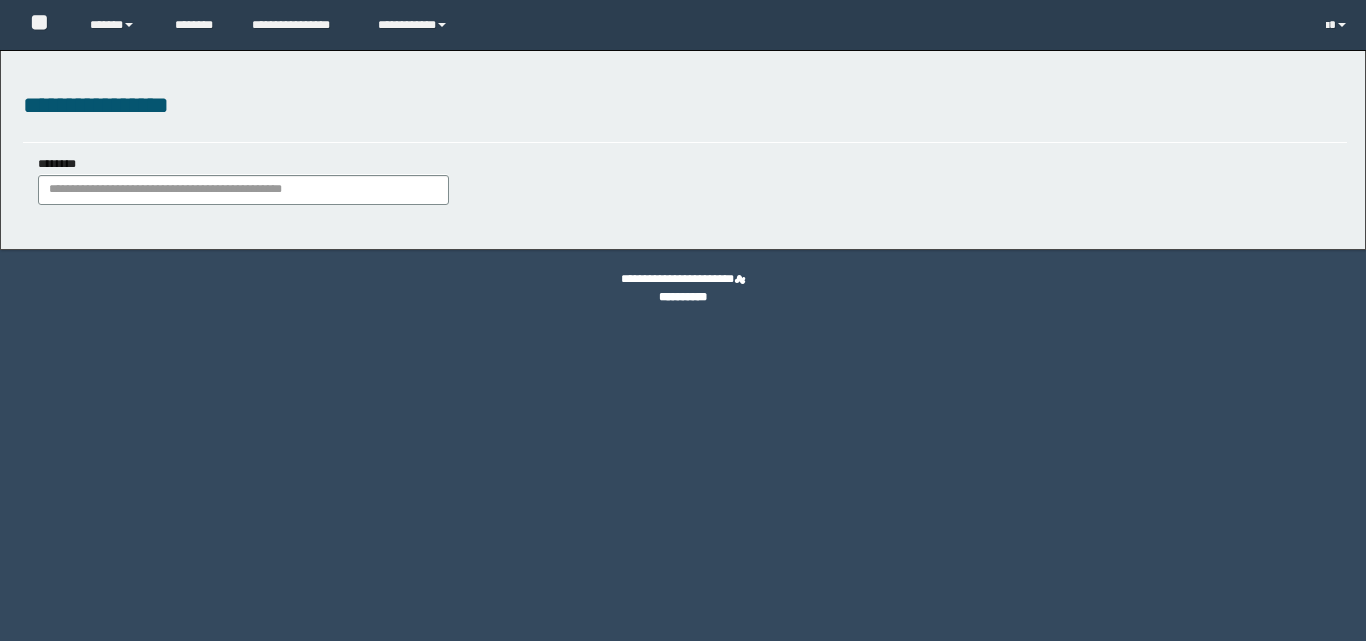 scroll, scrollTop: 0, scrollLeft: 0, axis: both 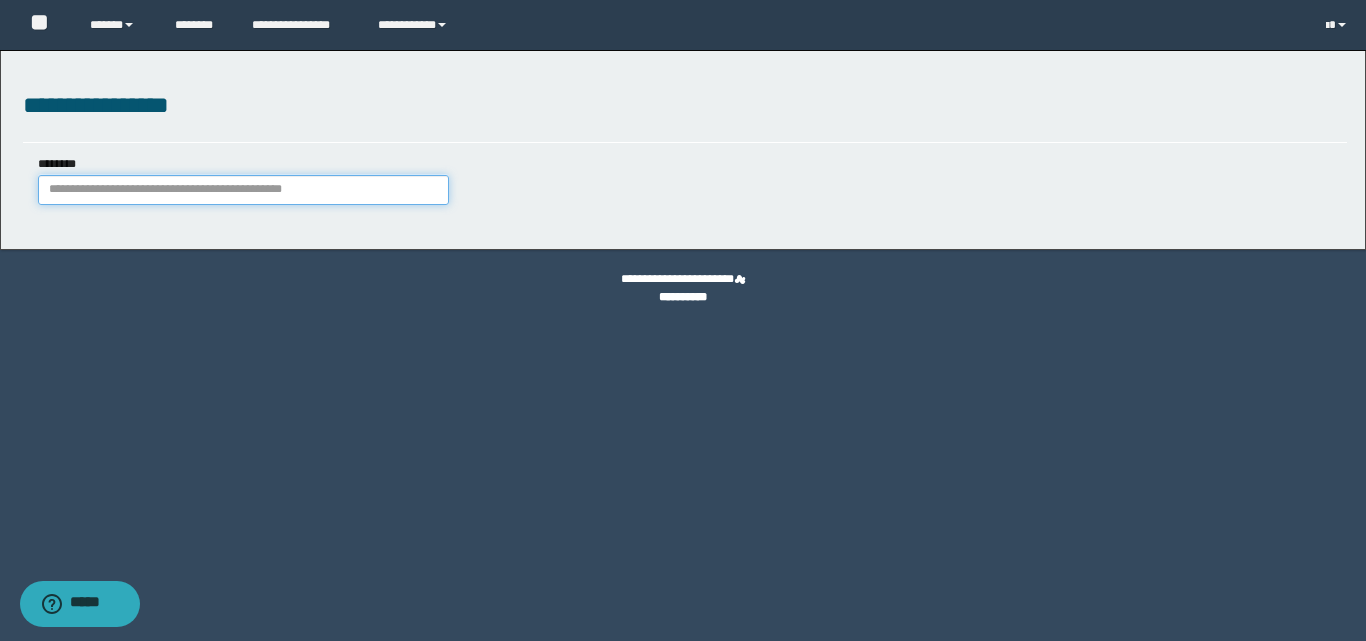 paste on "********" 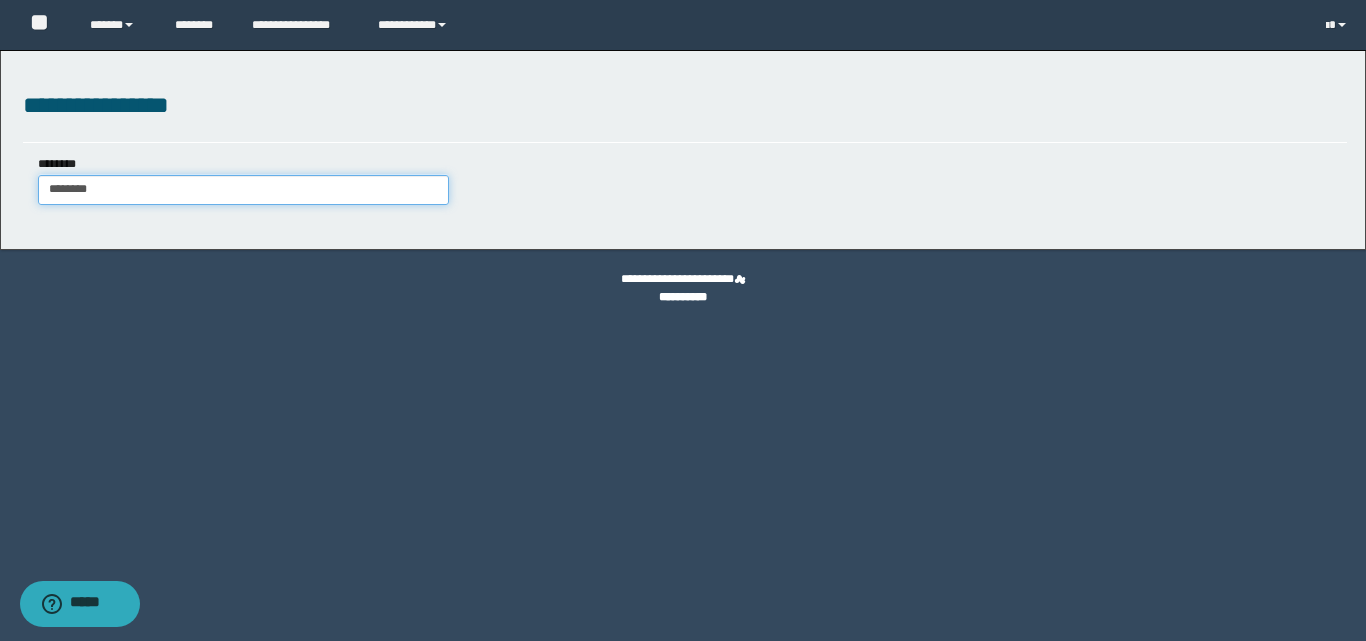 type on "********" 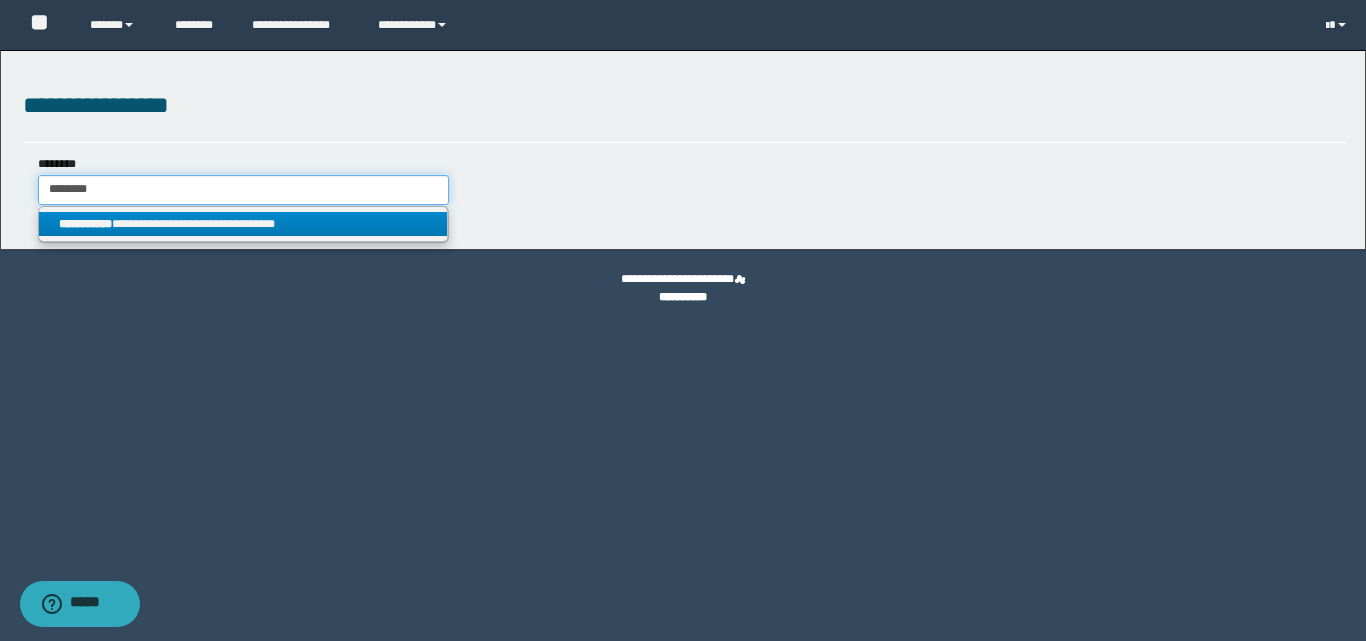 type on "********" 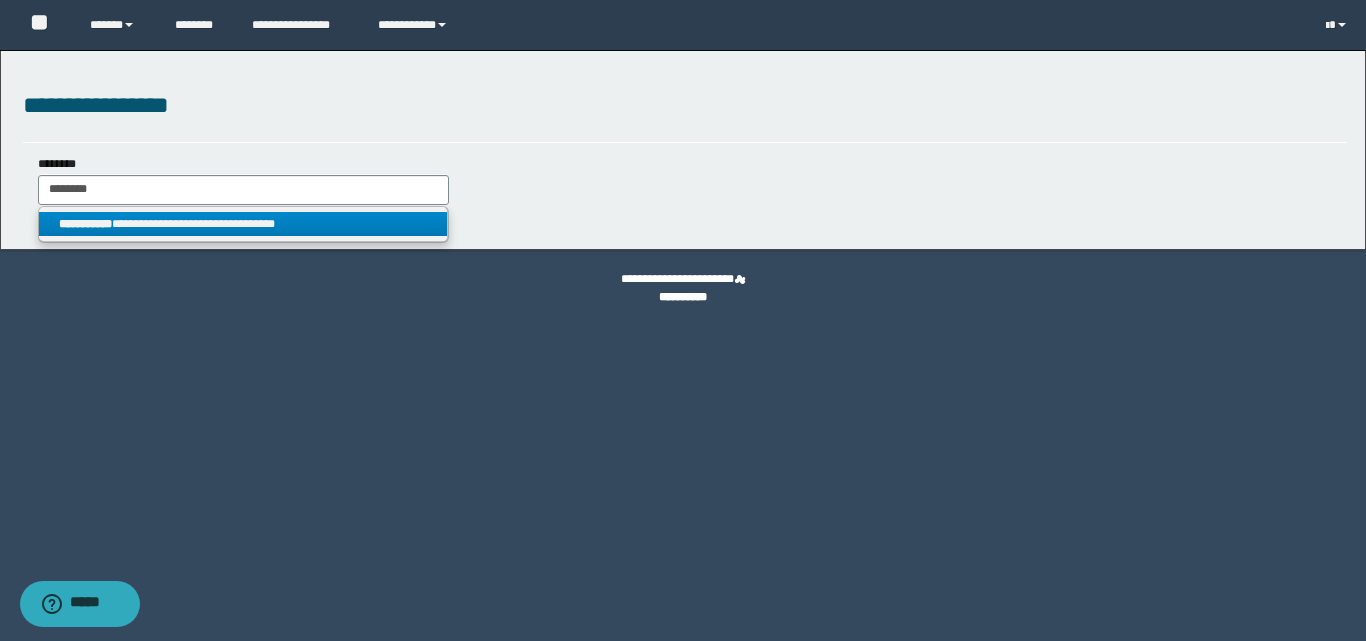 click on "**********" at bounding box center [243, 224] 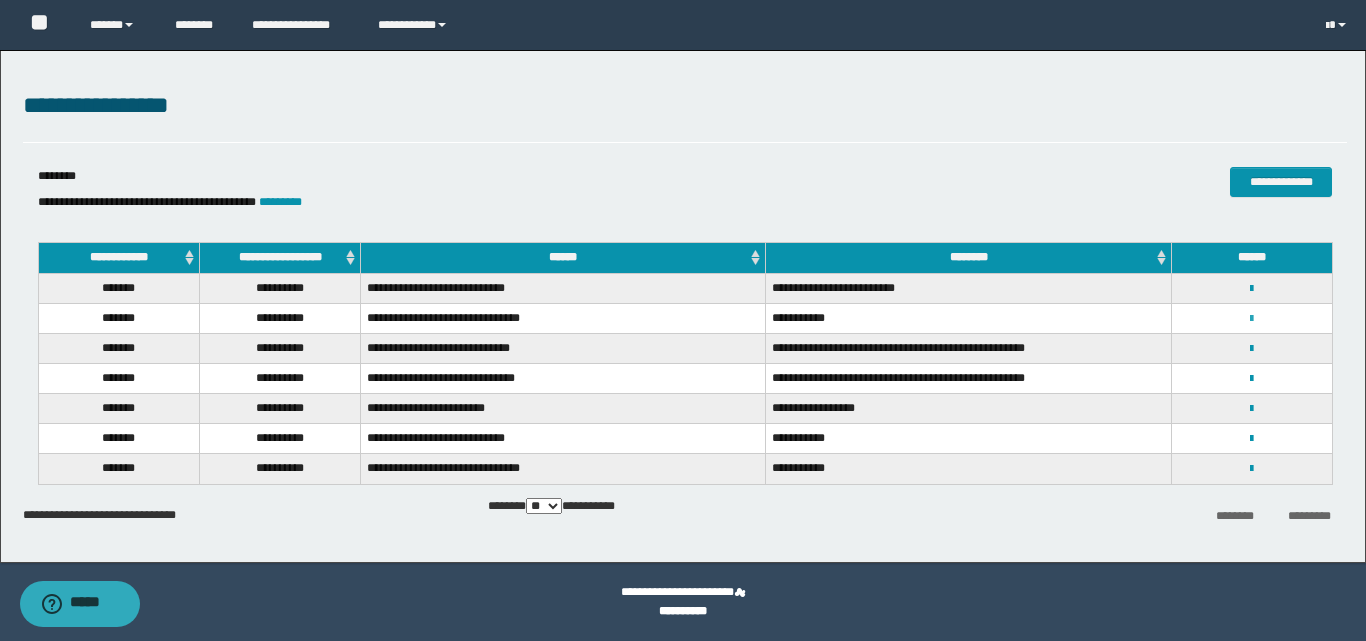 click at bounding box center (1251, 319) 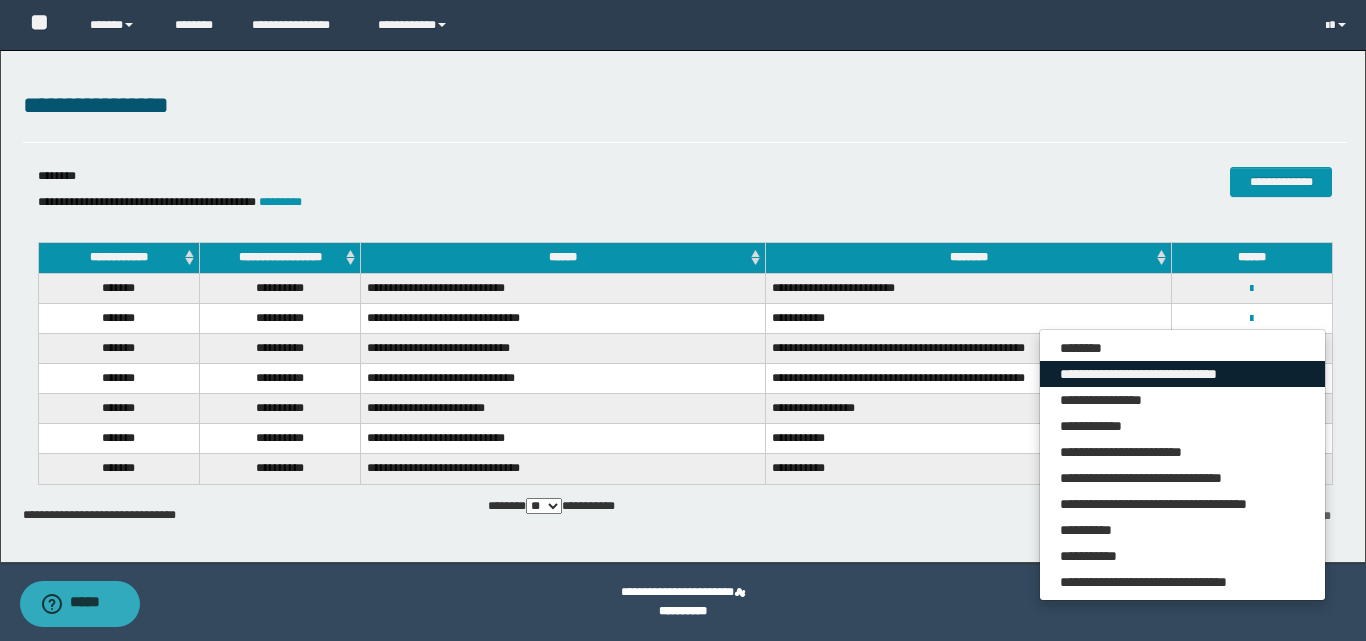 click on "**********" at bounding box center (1182, 374) 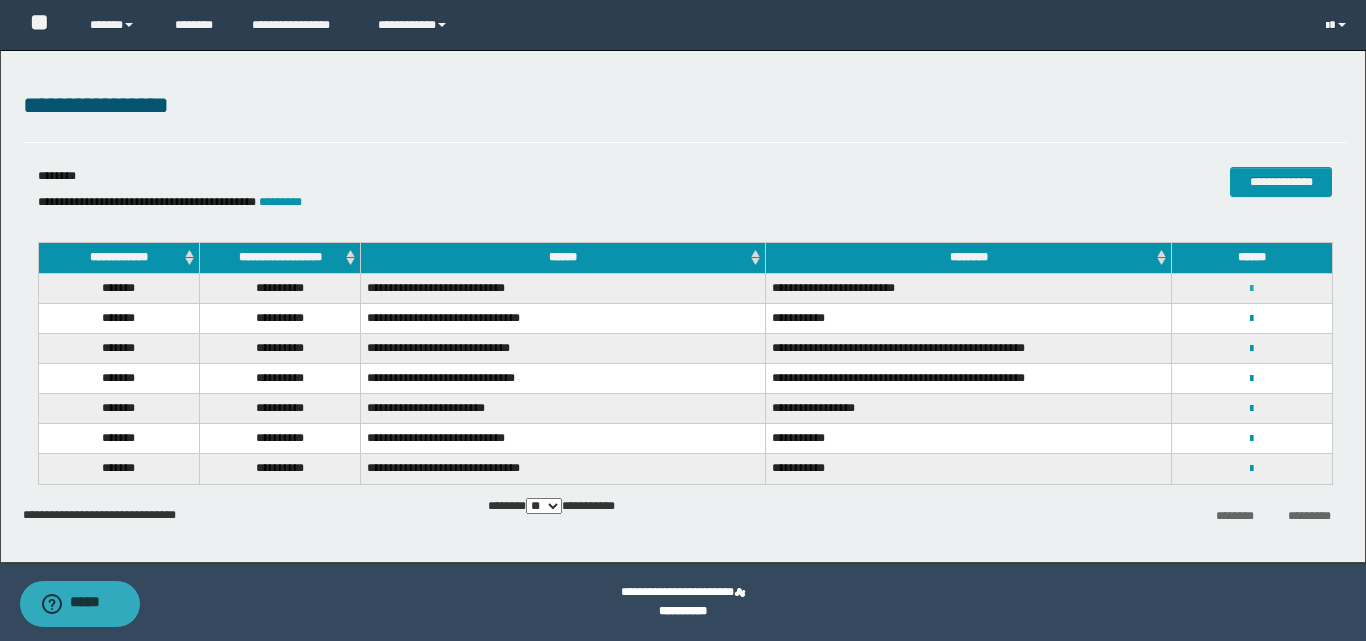 click at bounding box center (1251, 289) 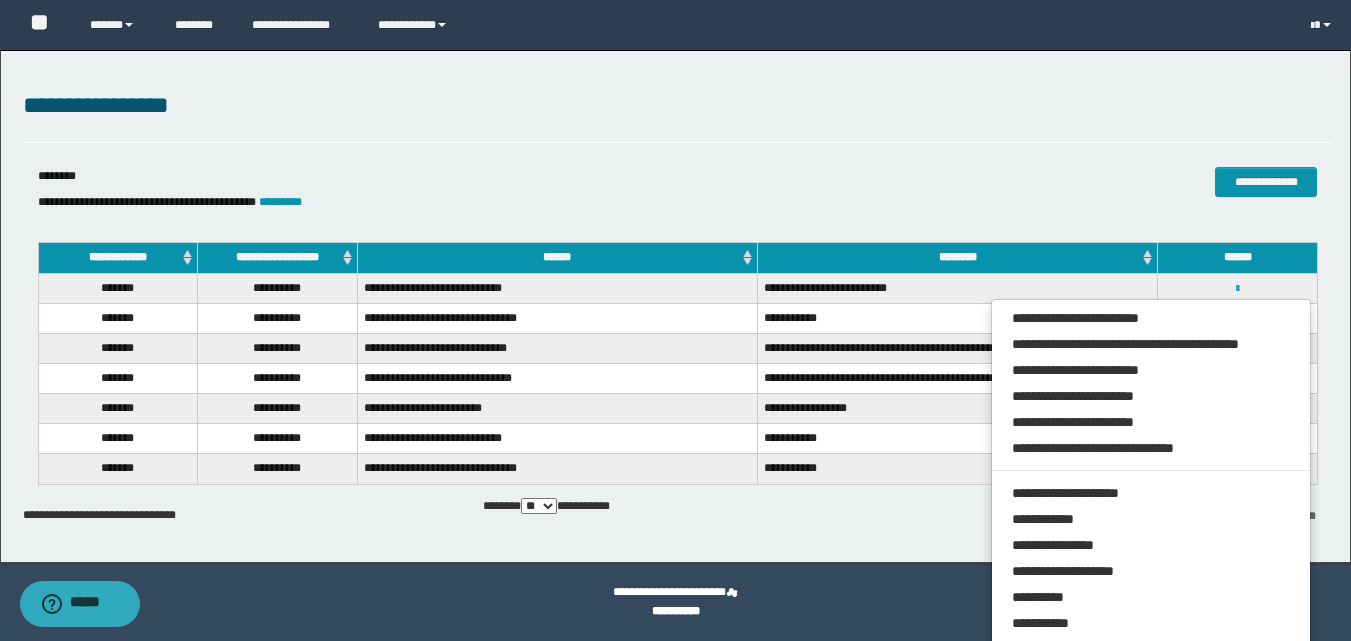 click at bounding box center [1237, 289] 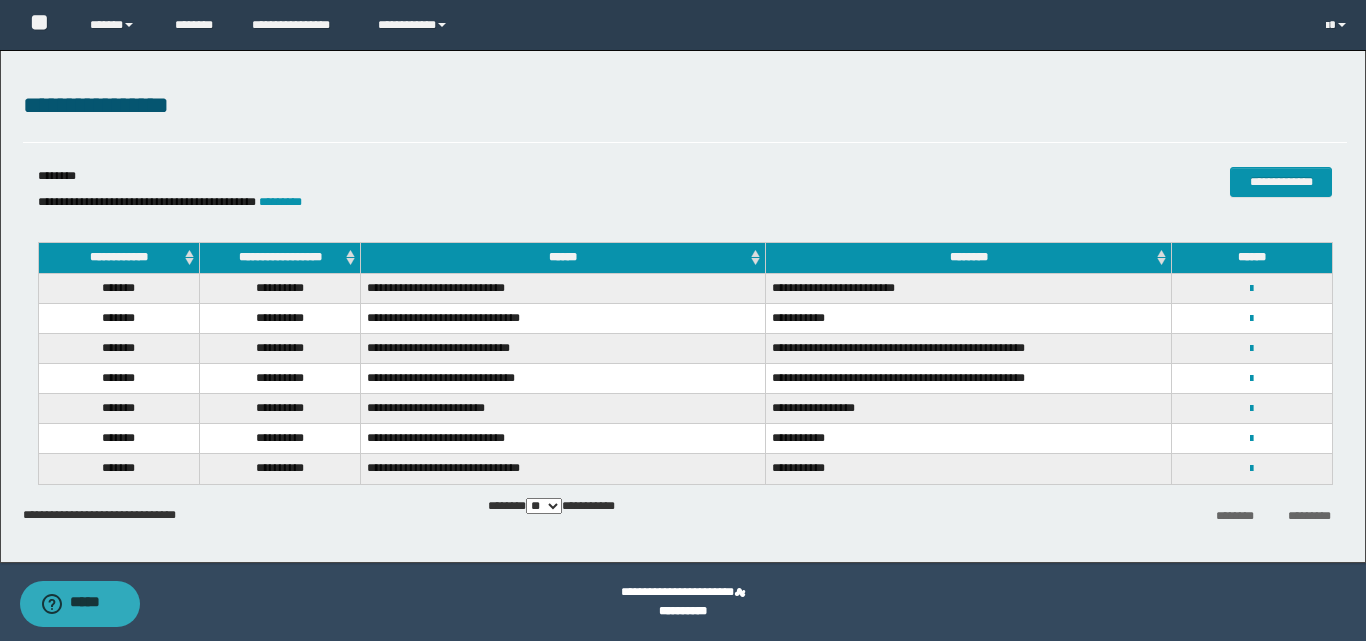 click on "**********" at bounding box center [1252, 318] 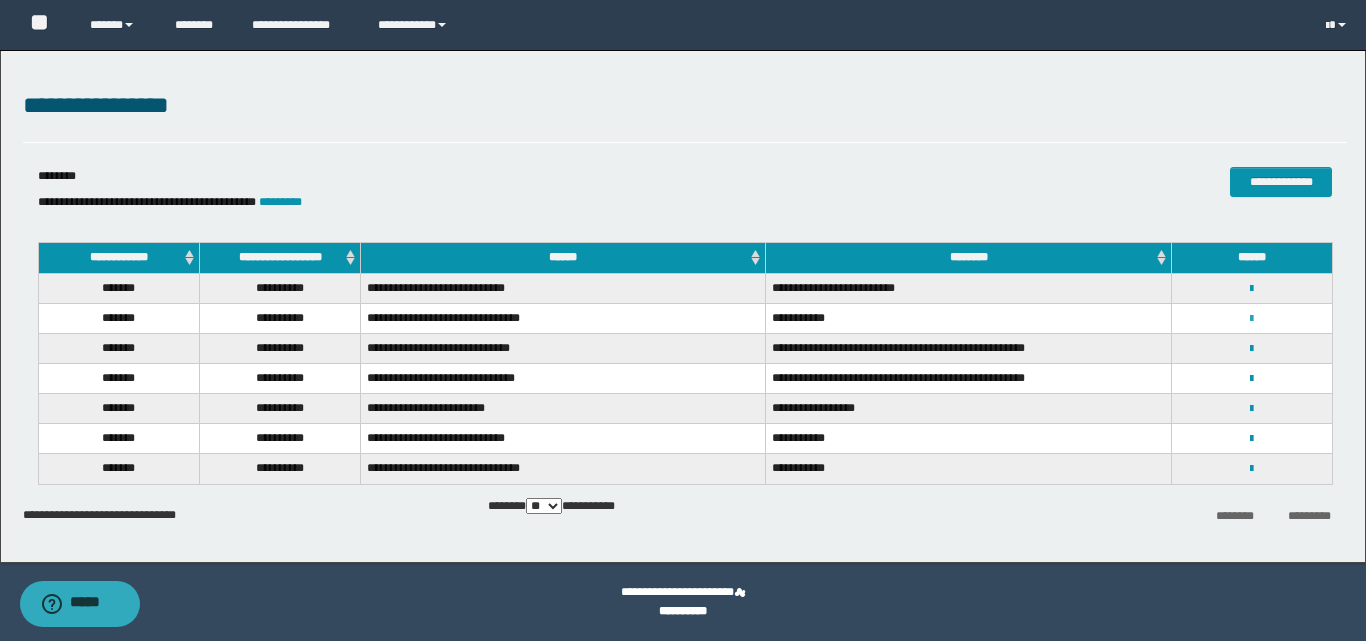 click at bounding box center [1251, 319] 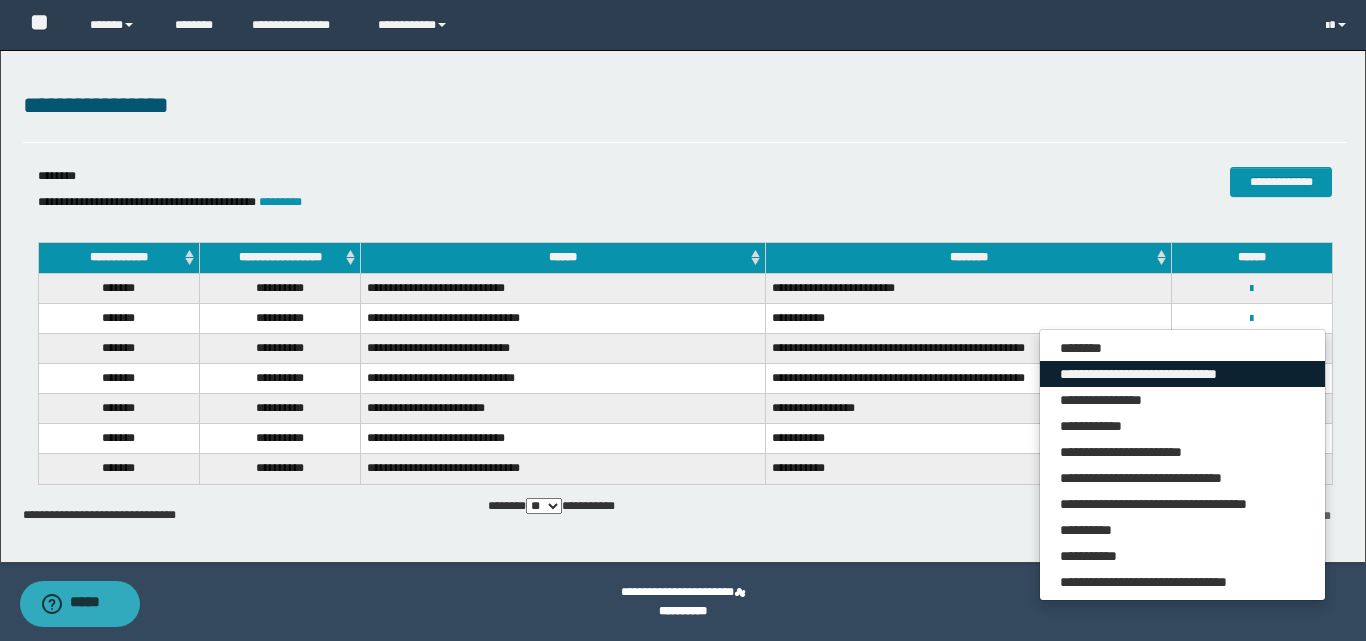 click on "**********" at bounding box center [1182, 374] 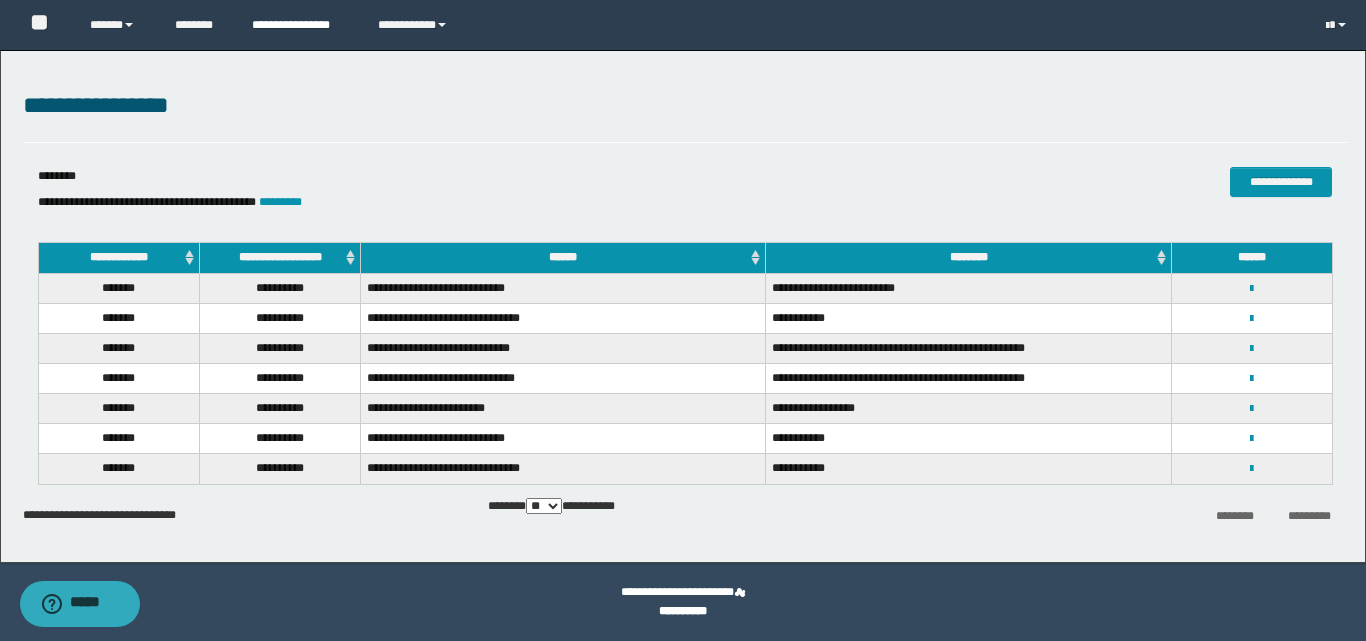click on "**********" at bounding box center (300, 25) 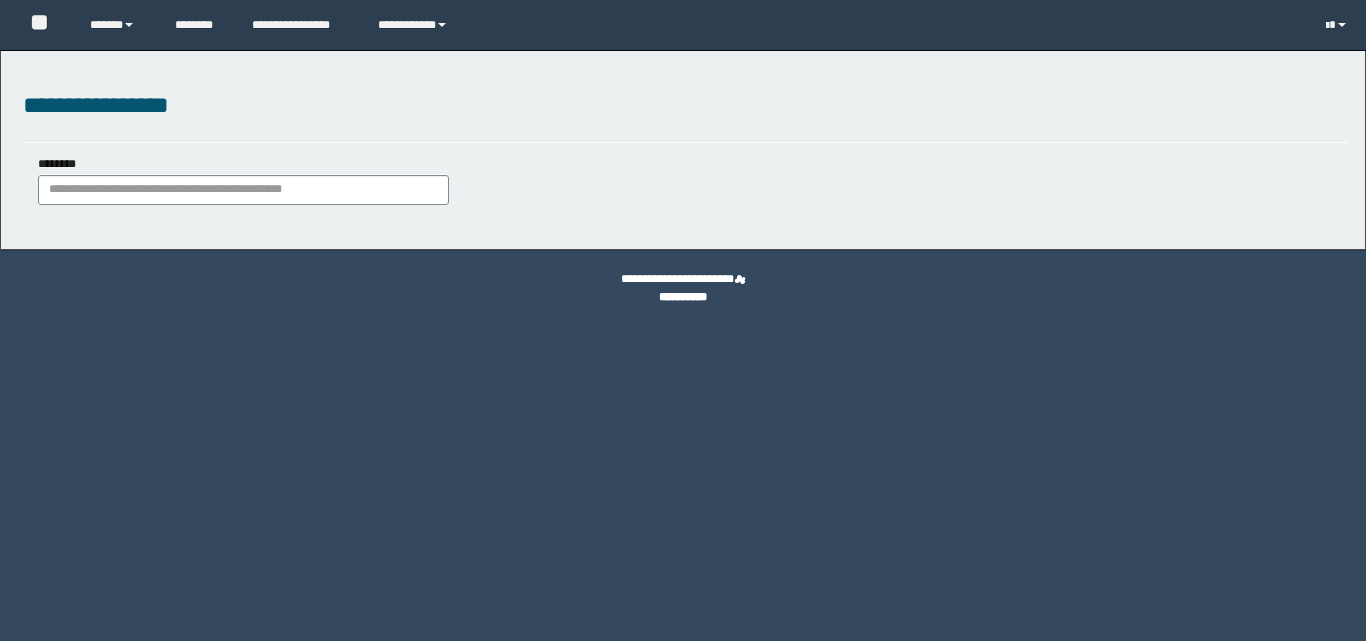 scroll, scrollTop: 0, scrollLeft: 0, axis: both 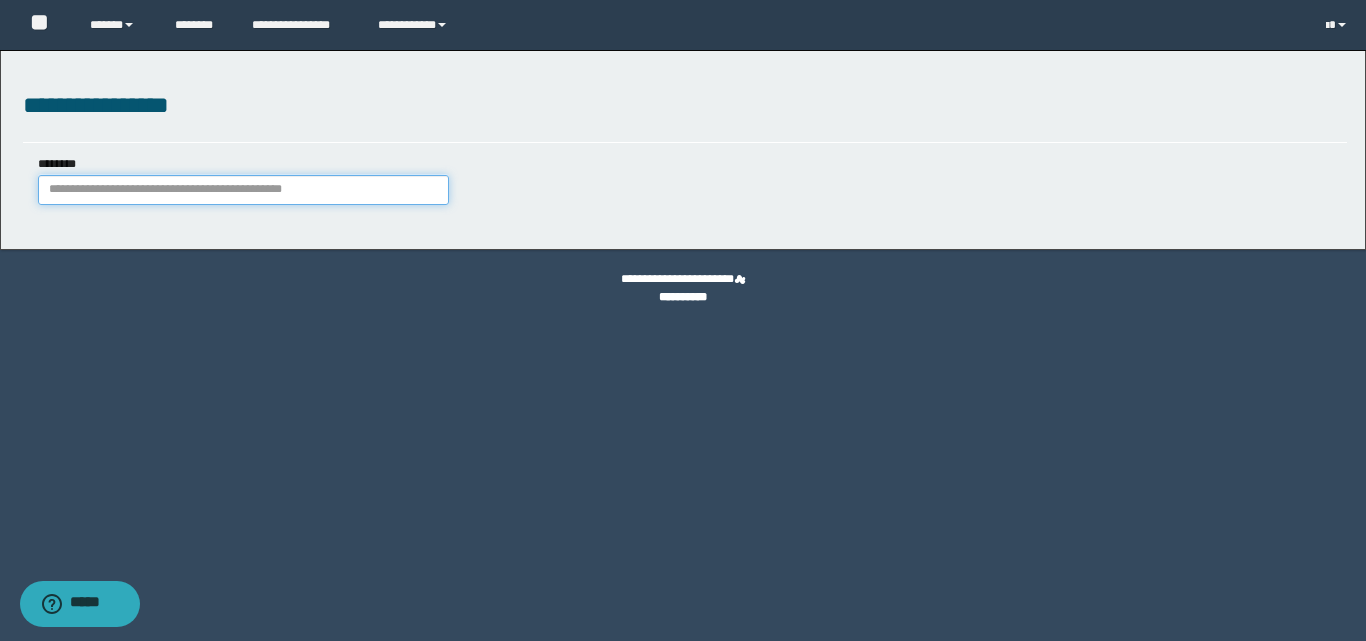 paste on "********" 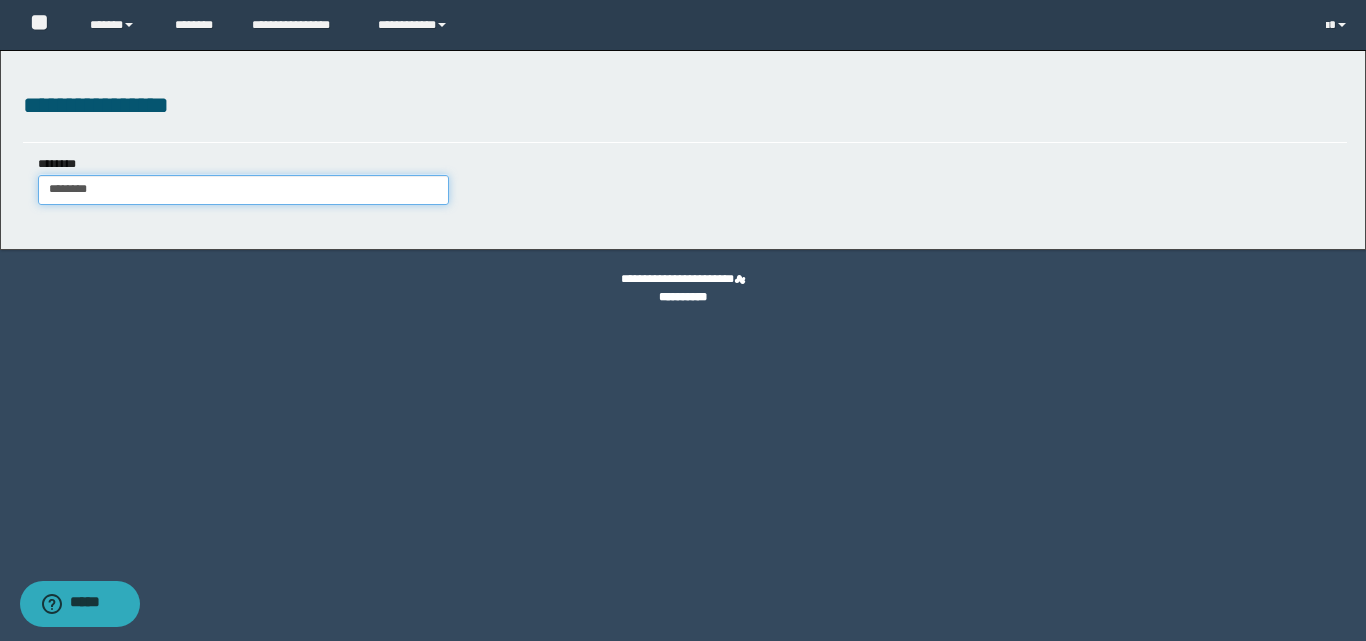 type on "********" 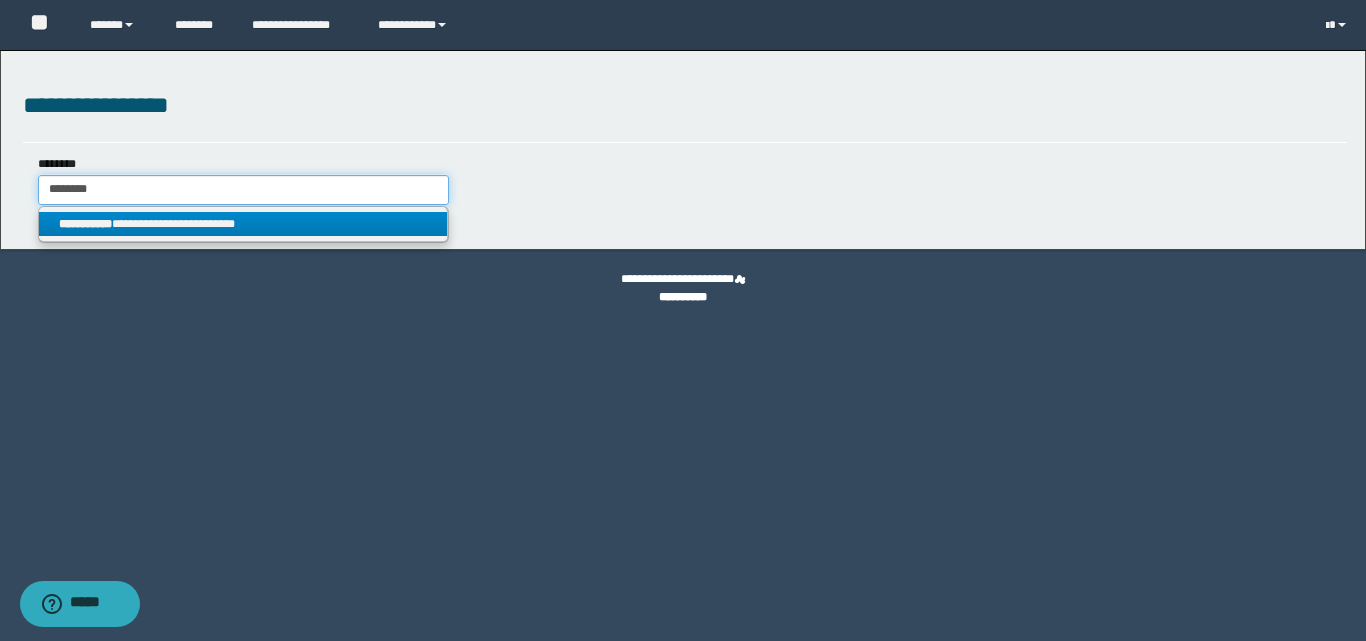 type on "********" 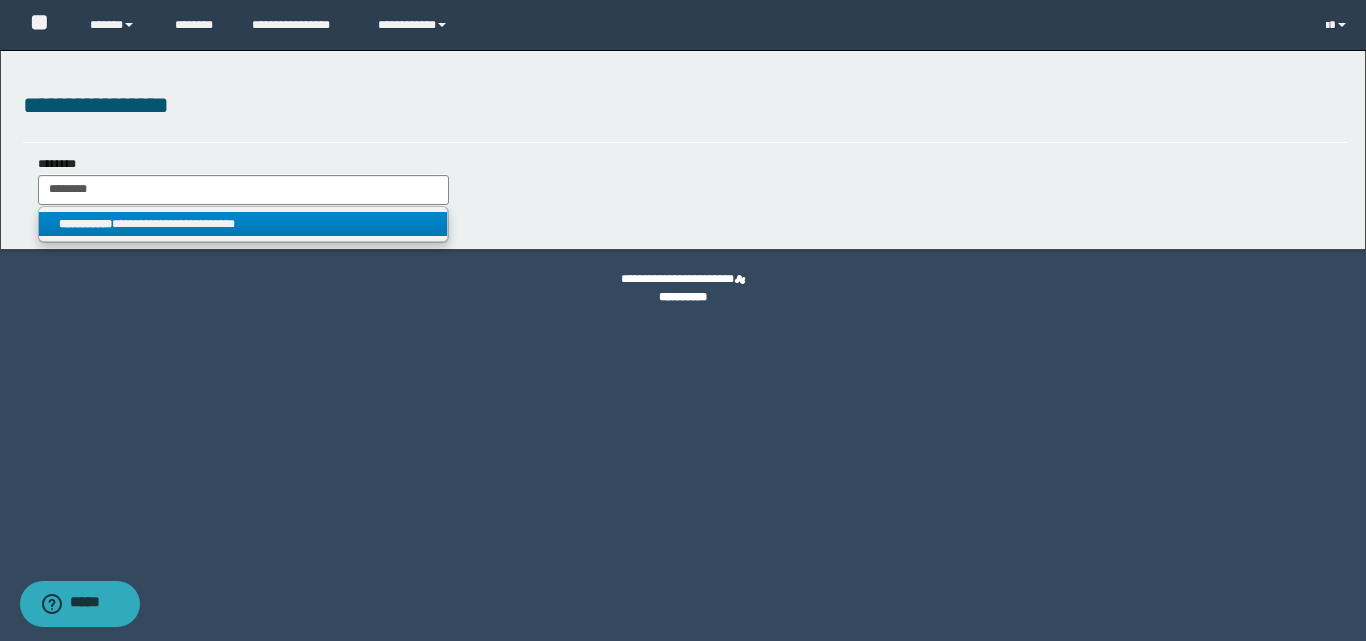 click on "**********" at bounding box center (243, 224) 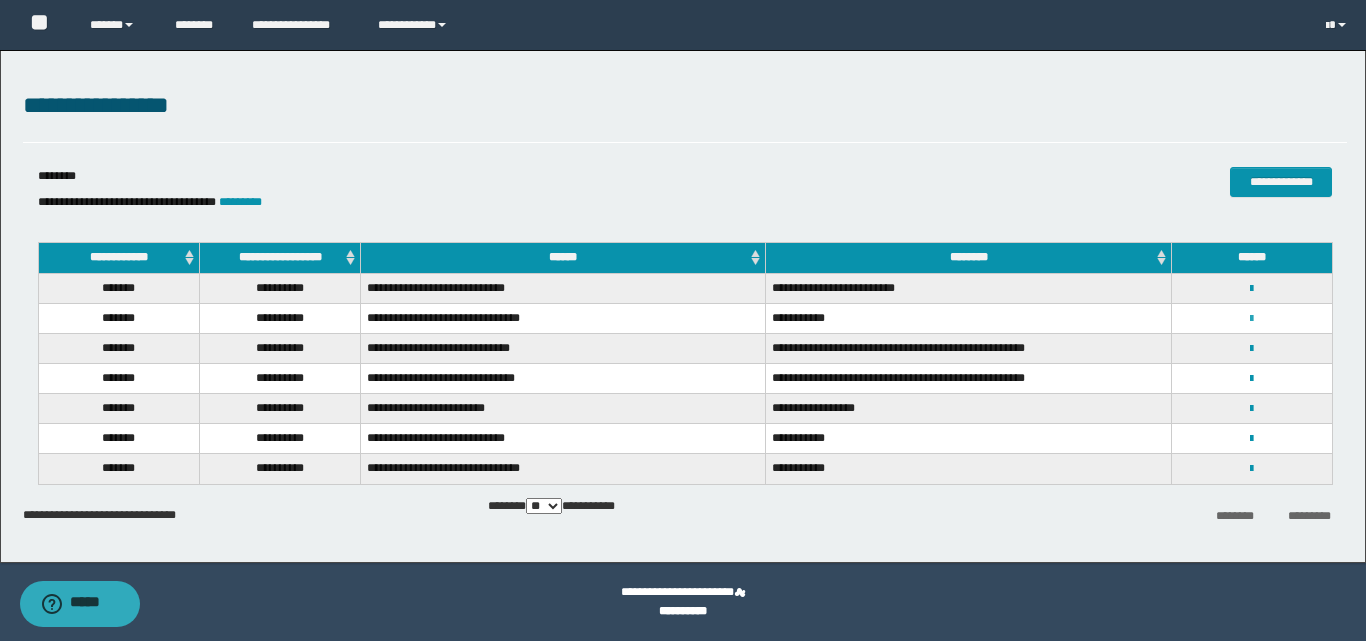 click at bounding box center (1251, 319) 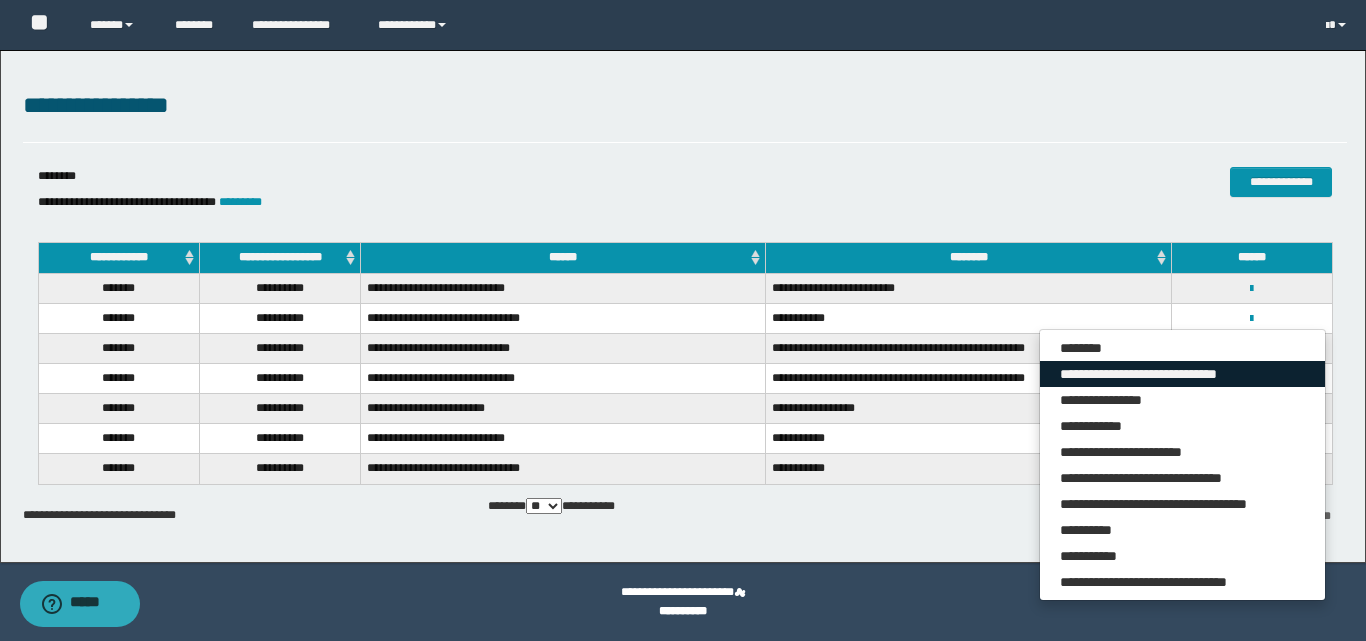 click on "**********" at bounding box center (1182, 374) 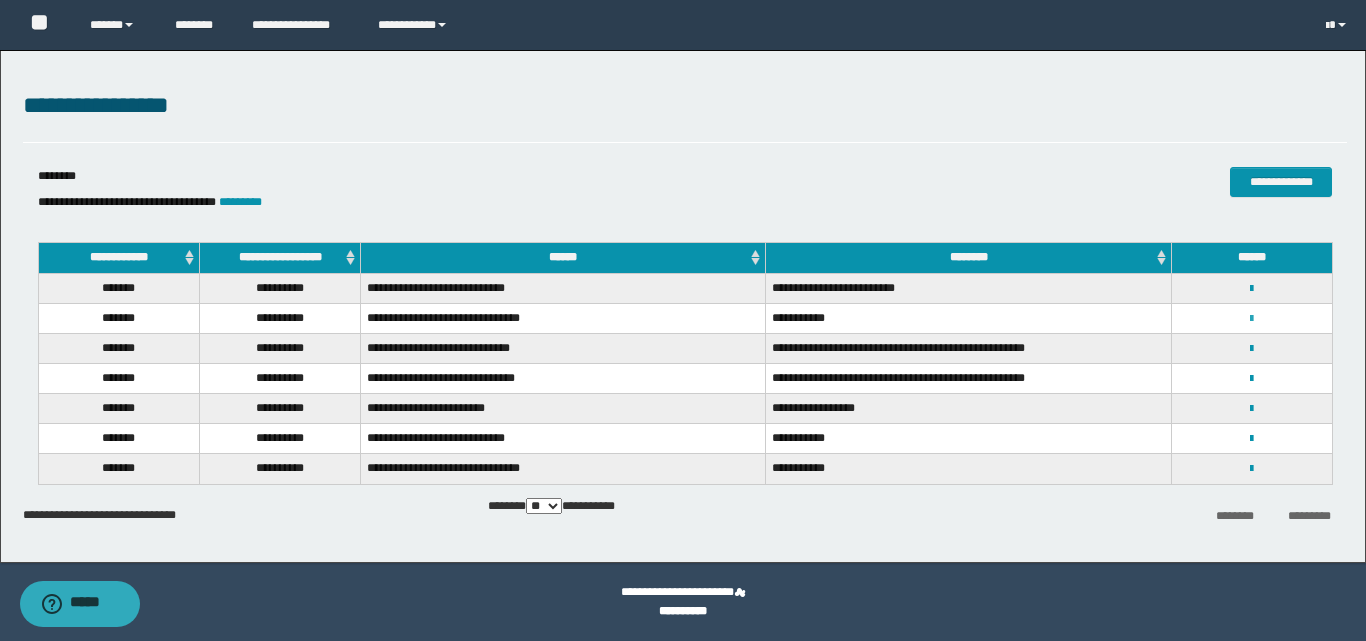click at bounding box center [1251, 319] 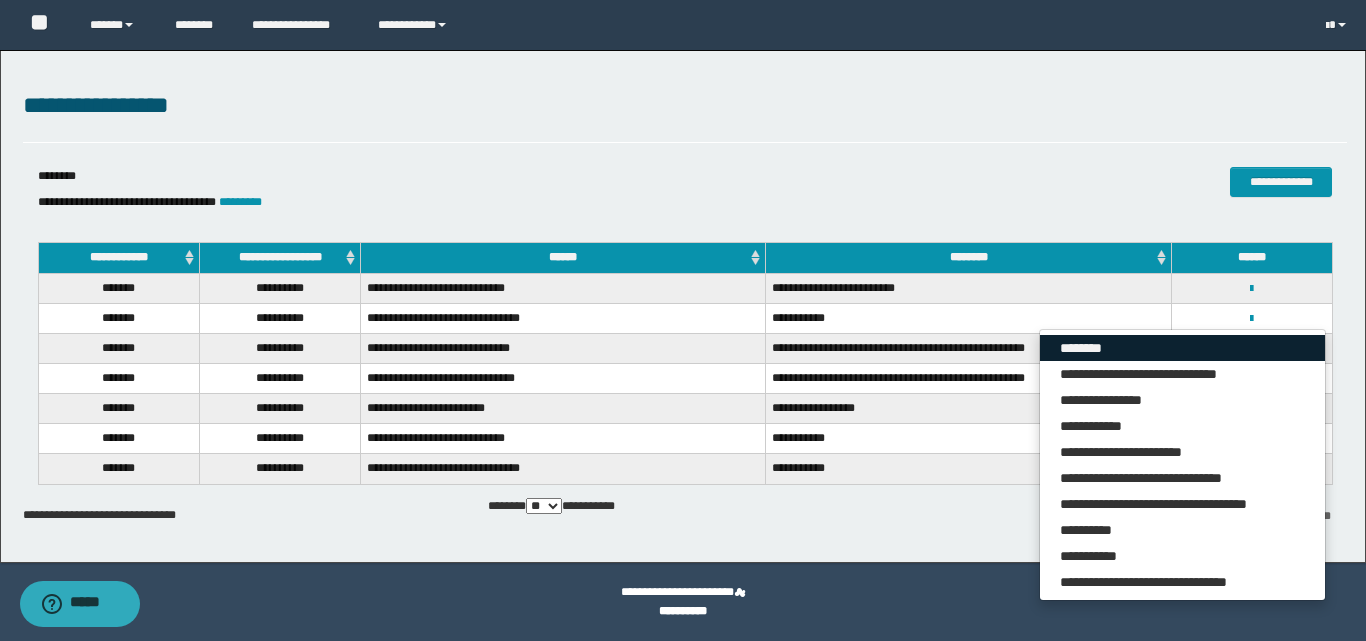 click on "********" at bounding box center [1182, 348] 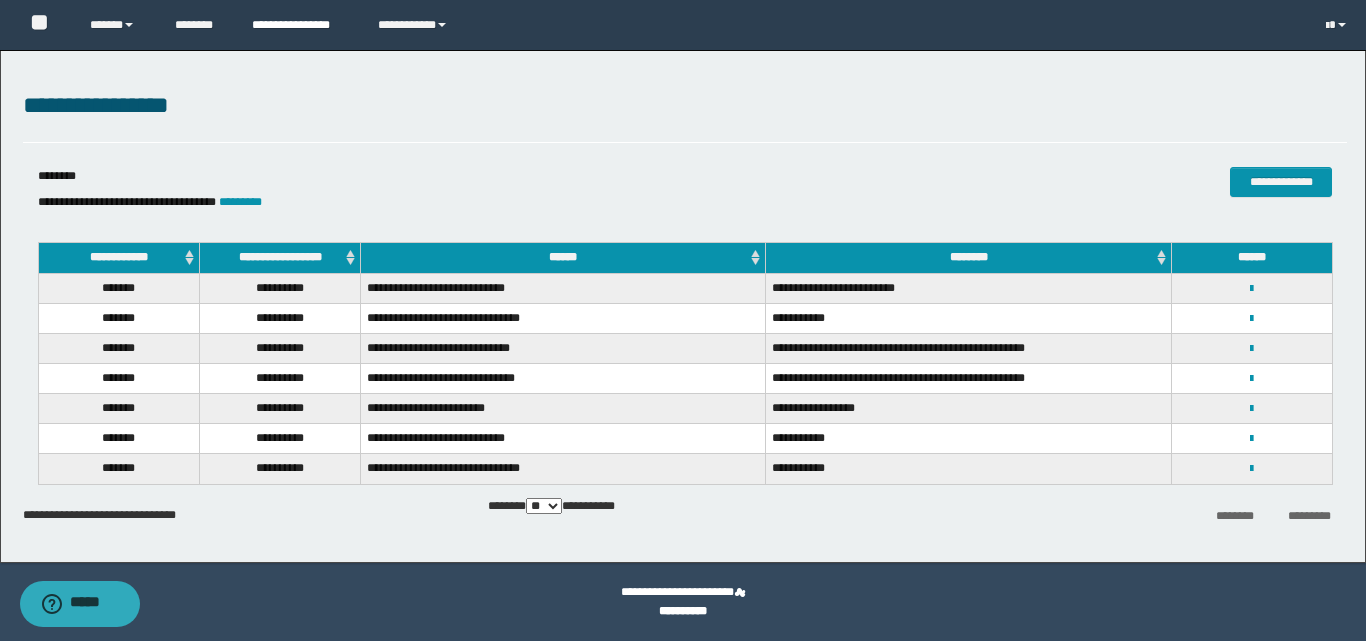 click on "**********" at bounding box center (300, 25) 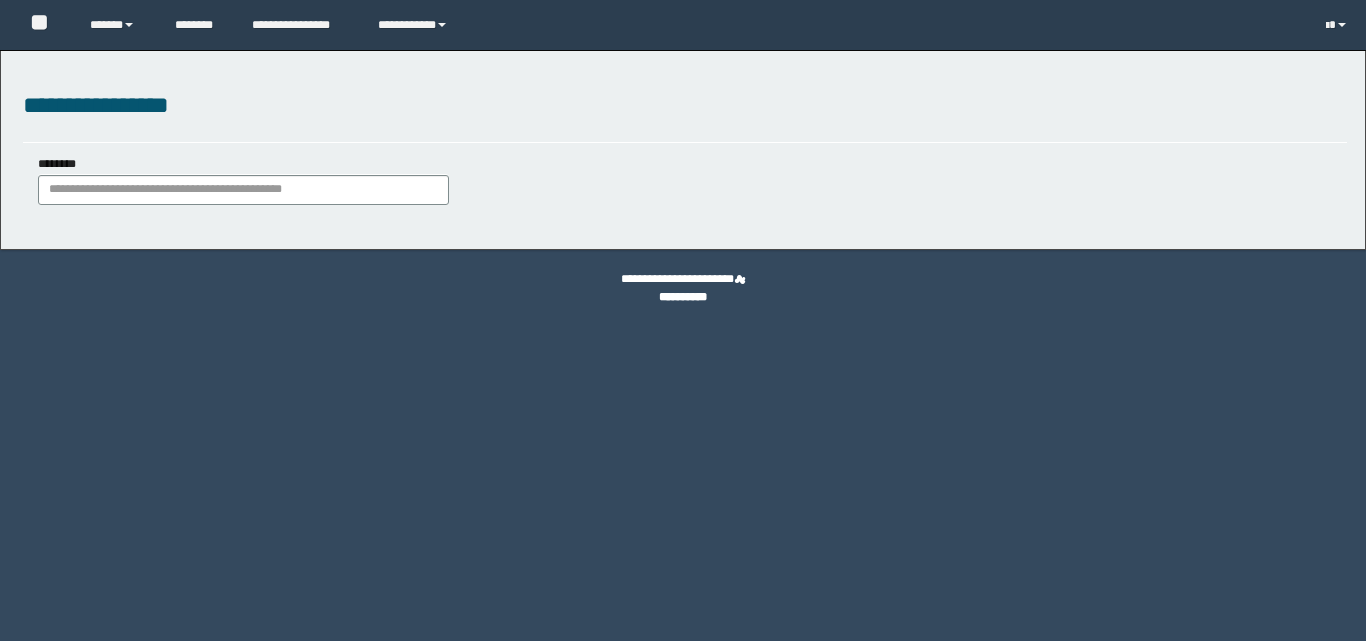 scroll, scrollTop: 0, scrollLeft: 0, axis: both 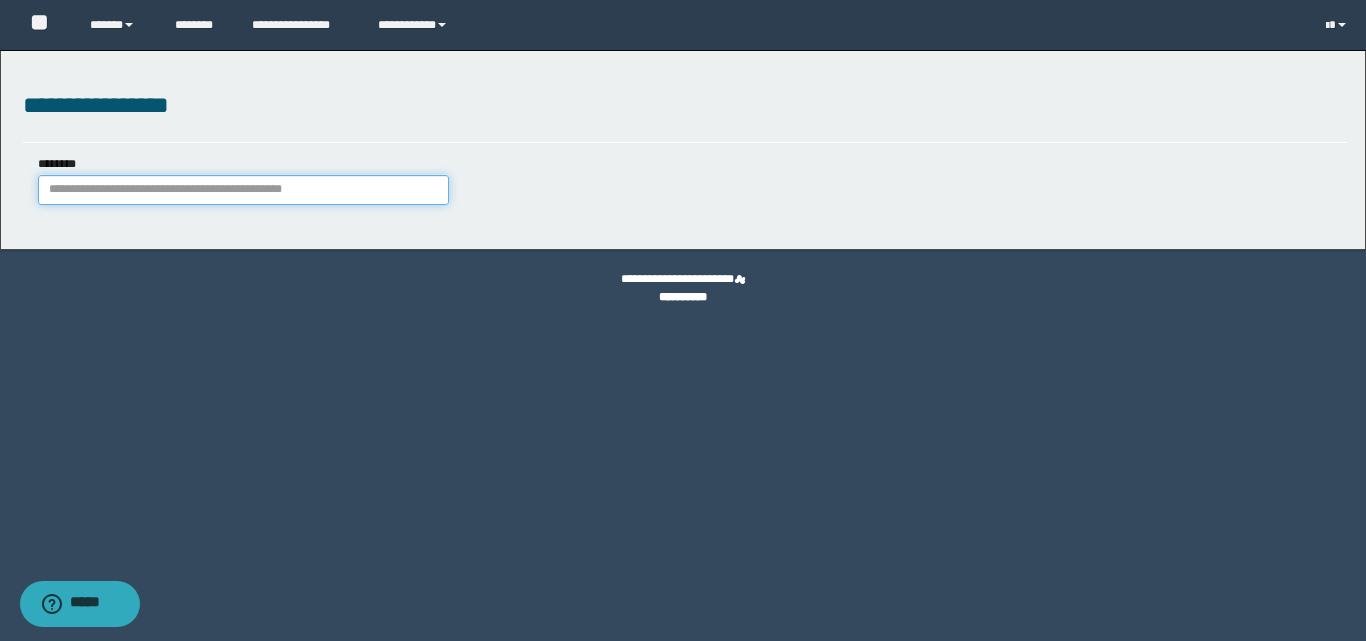 paste on "********" 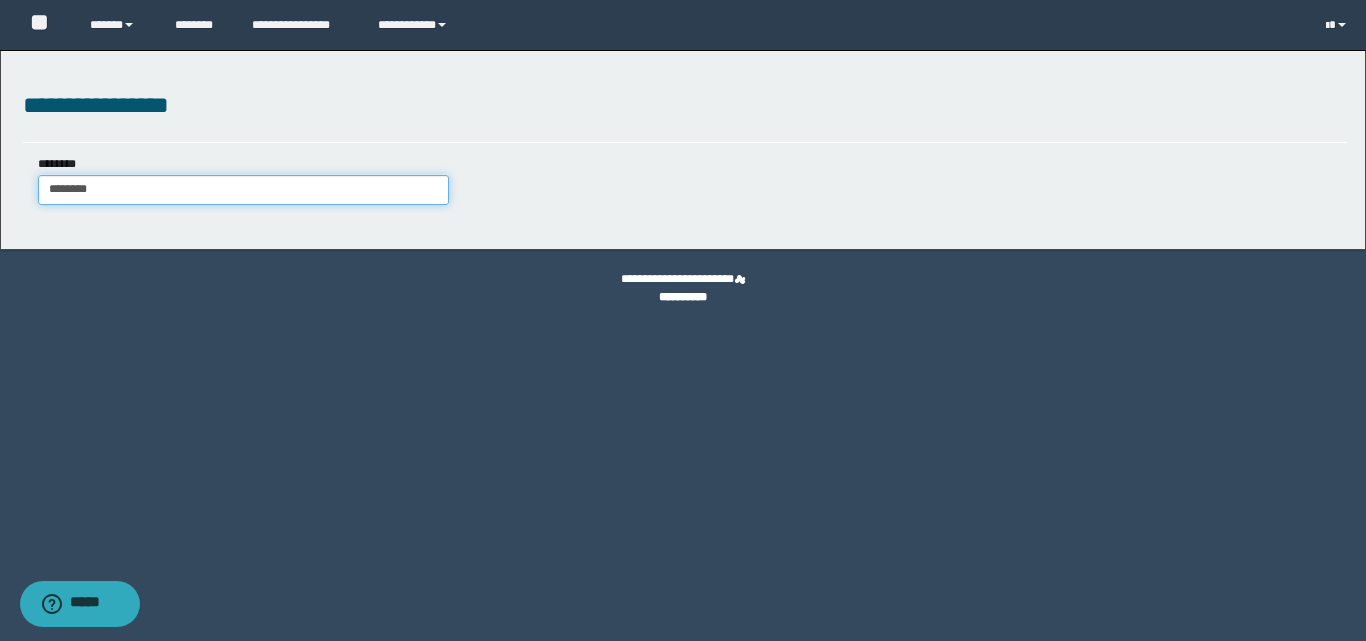 type on "********" 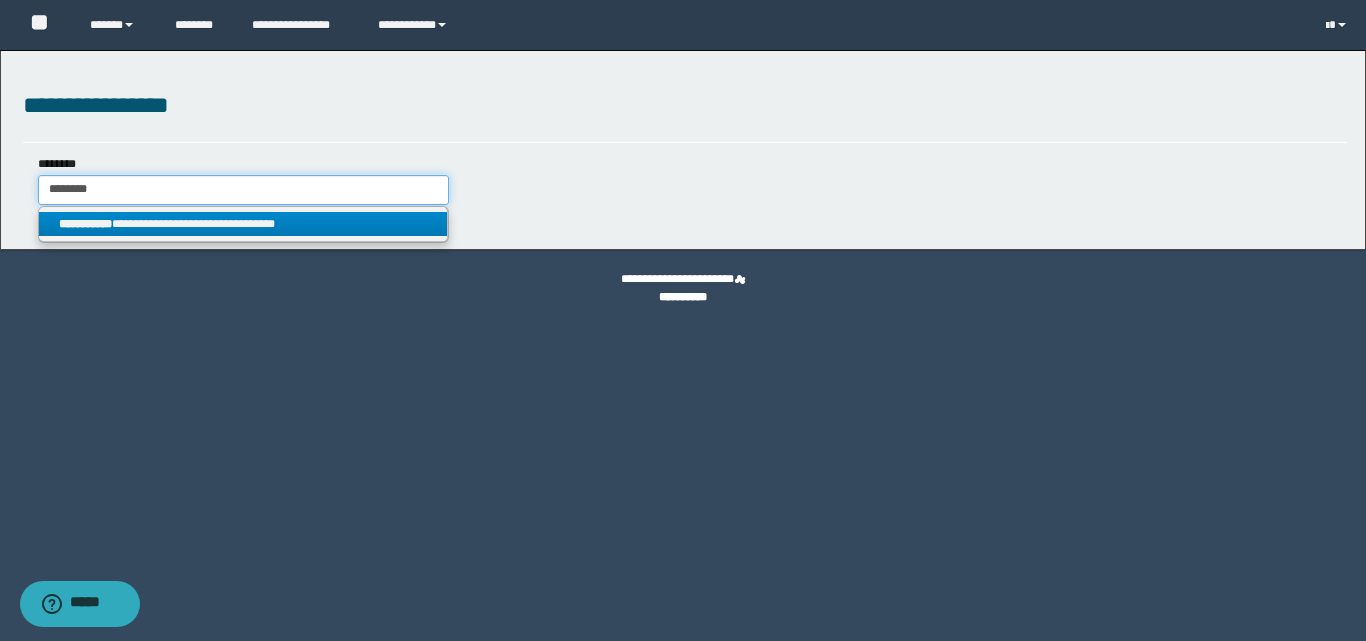 type on "********" 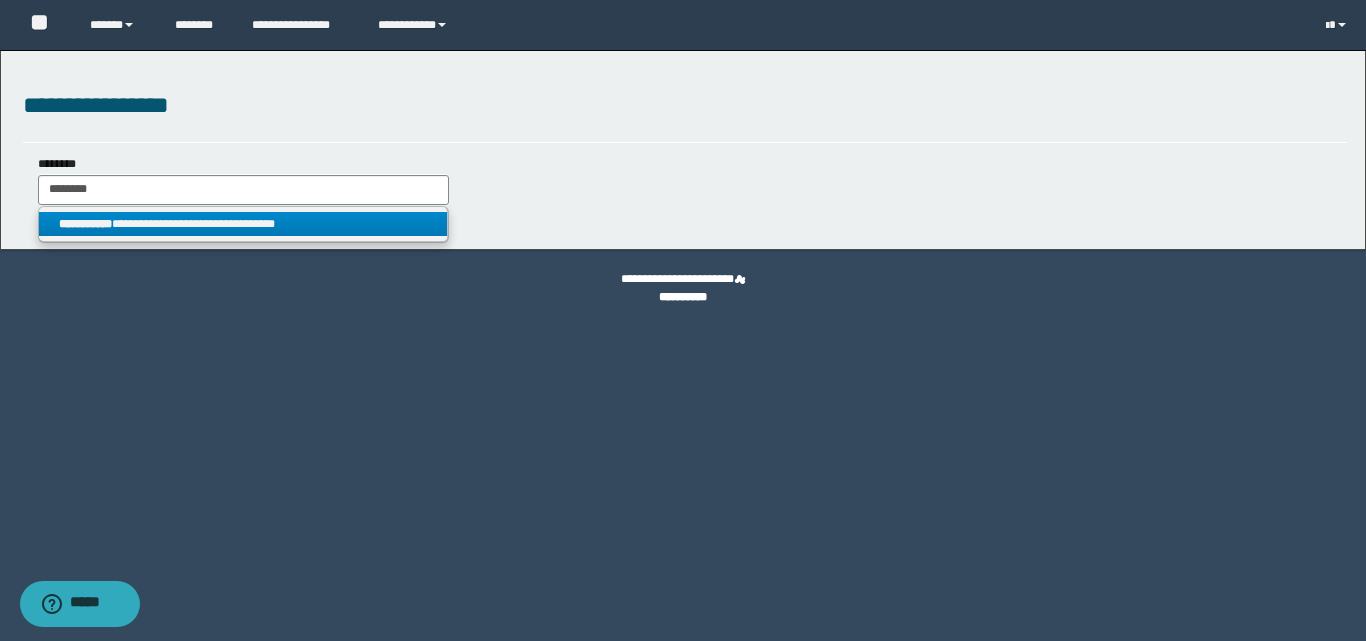 click on "**********" at bounding box center [243, 224] 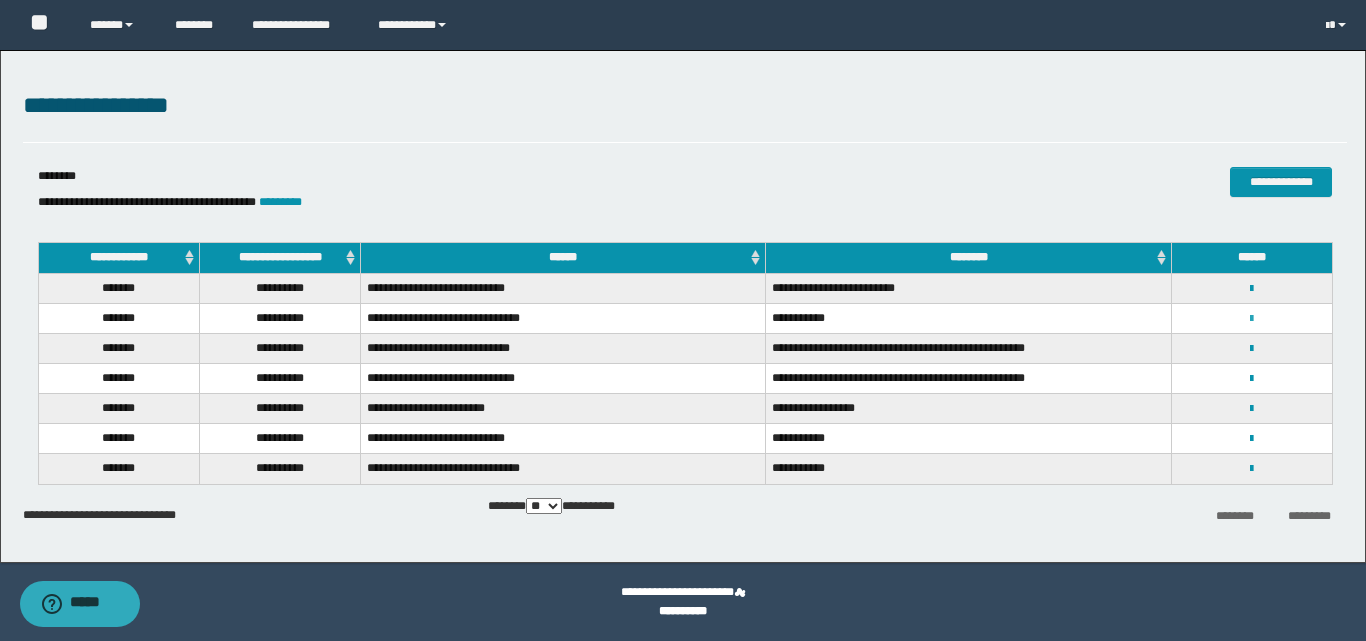 click at bounding box center (1251, 318) 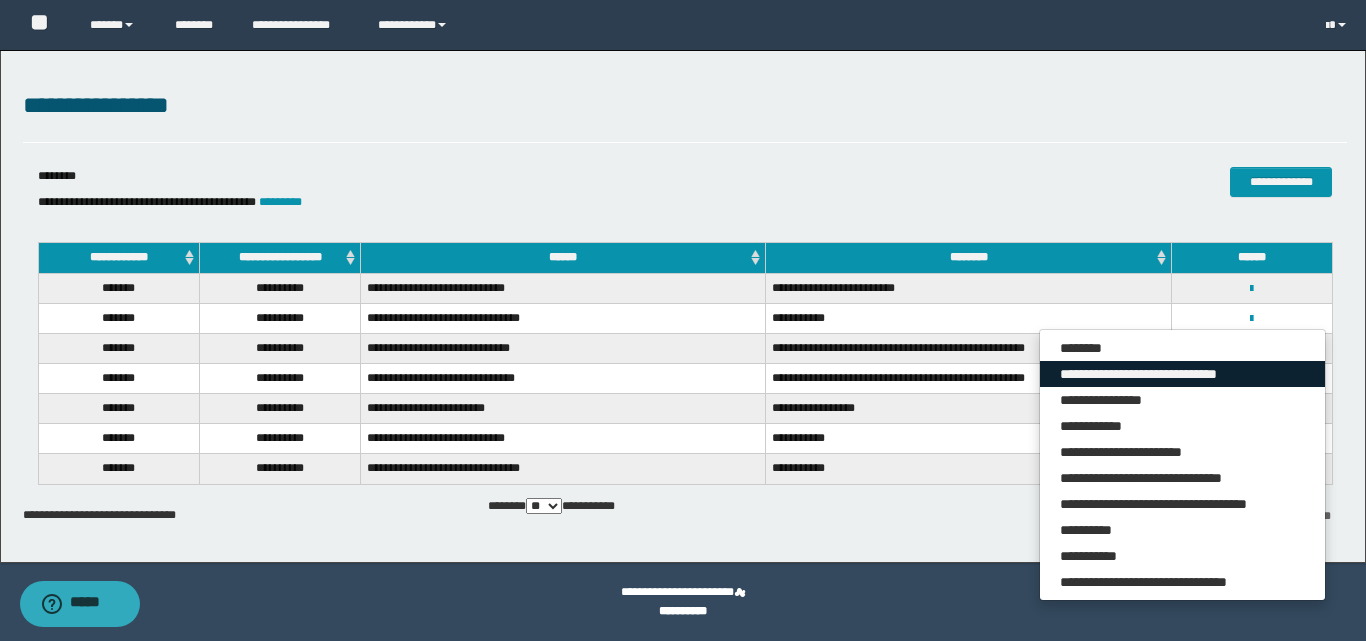 click on "**********" at bounding box center (1182, 374) 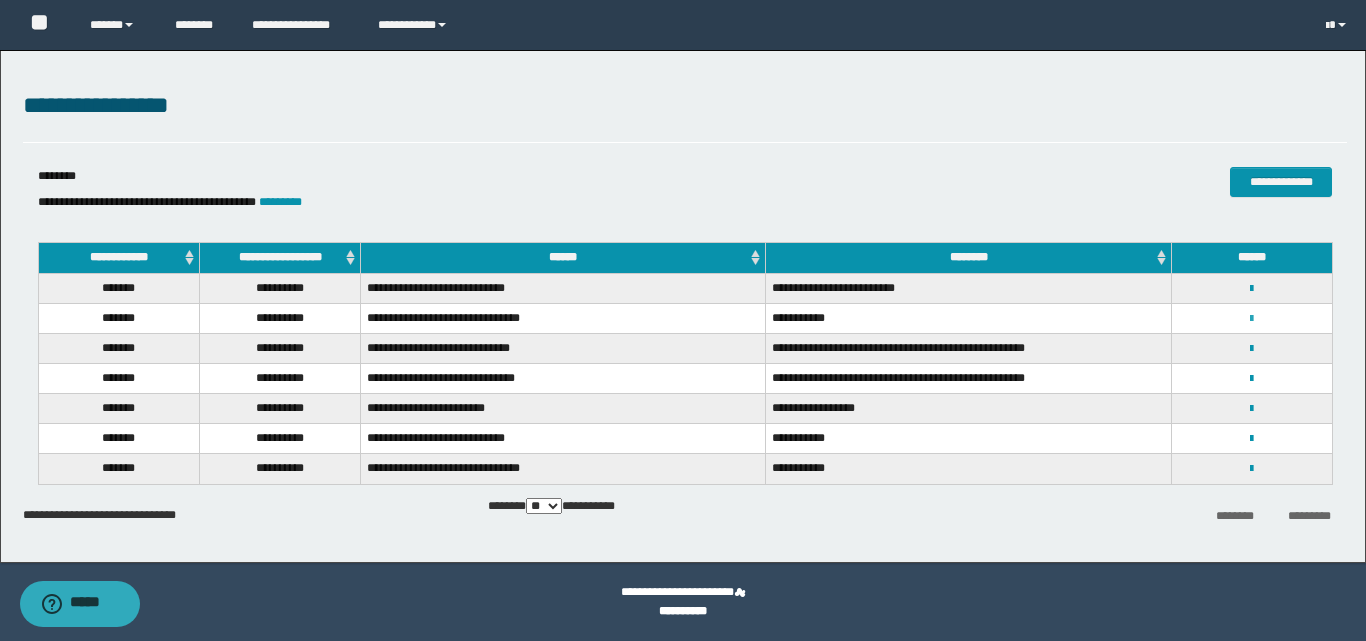click at bounding box center (1251, 319) 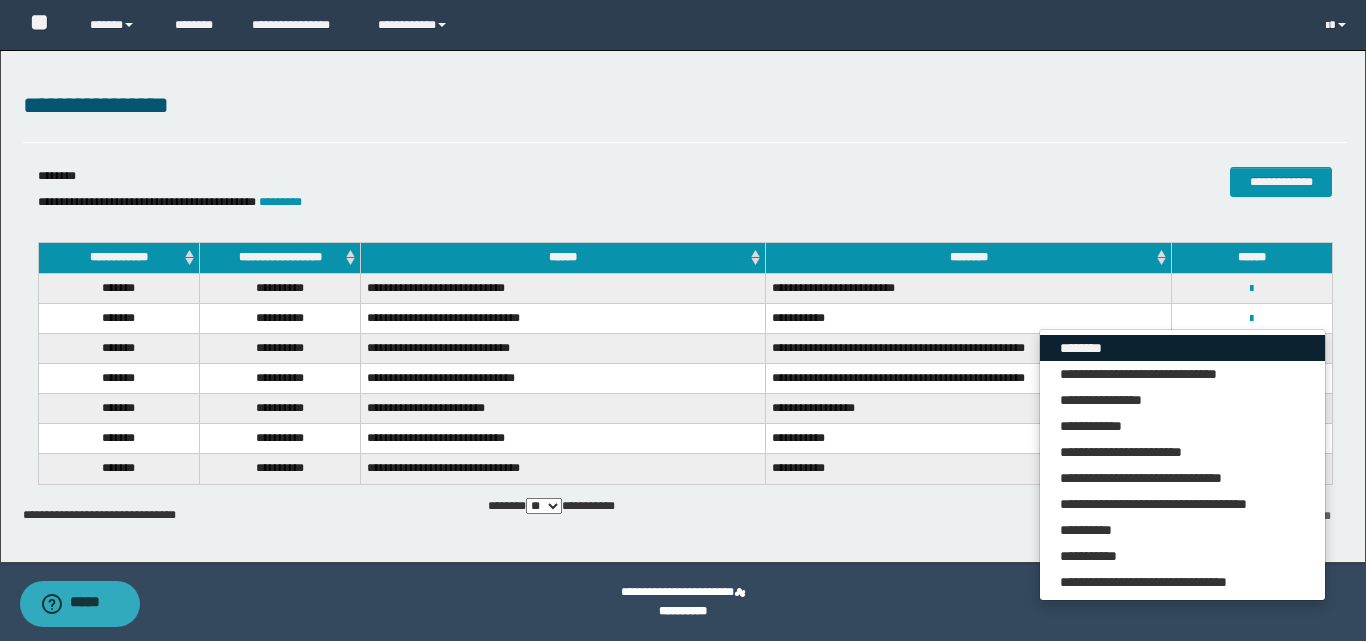 click on "********" at bounding box center [1182, 348] 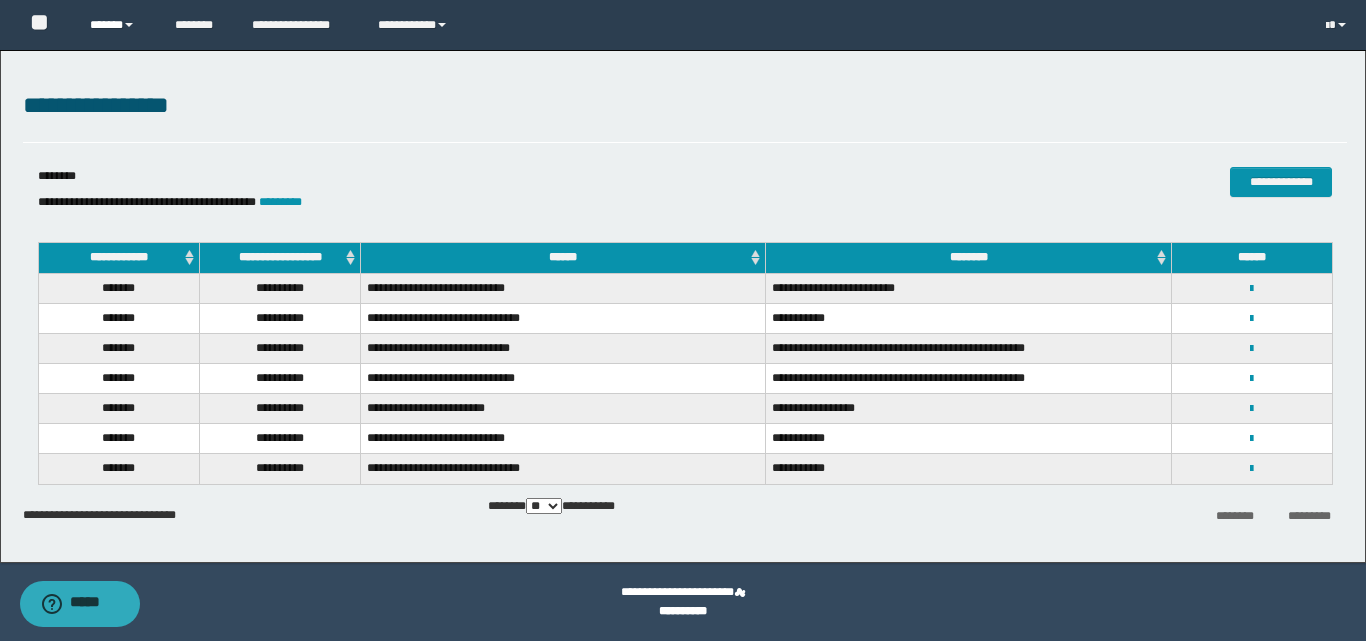 click on "******" at bounding box center [117, 25] 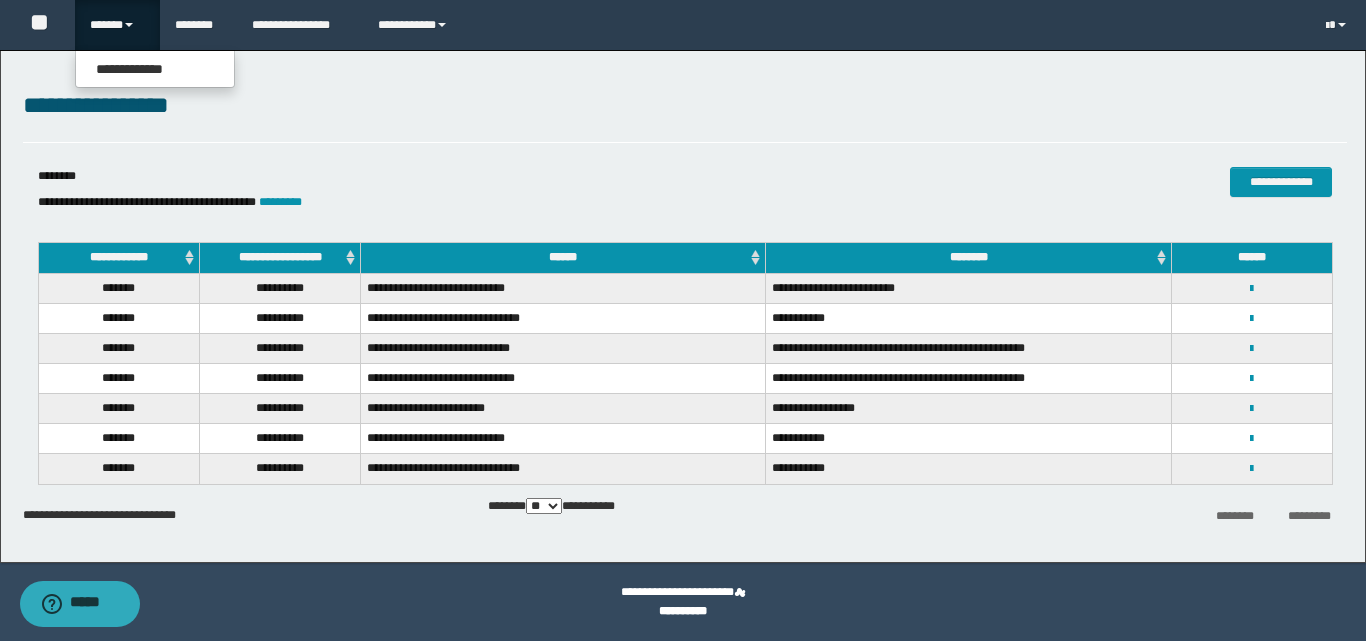 click on "******" at bounding box center [117, 25] 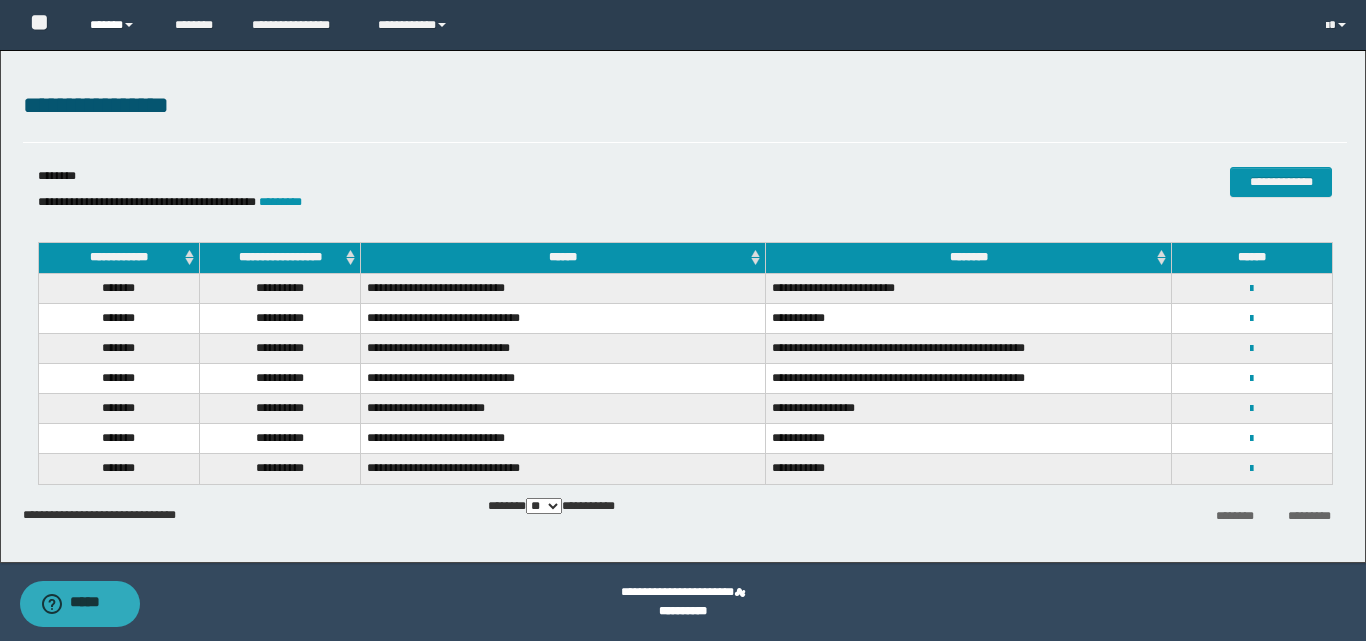 click on "******" at bounding box center (117, 25) 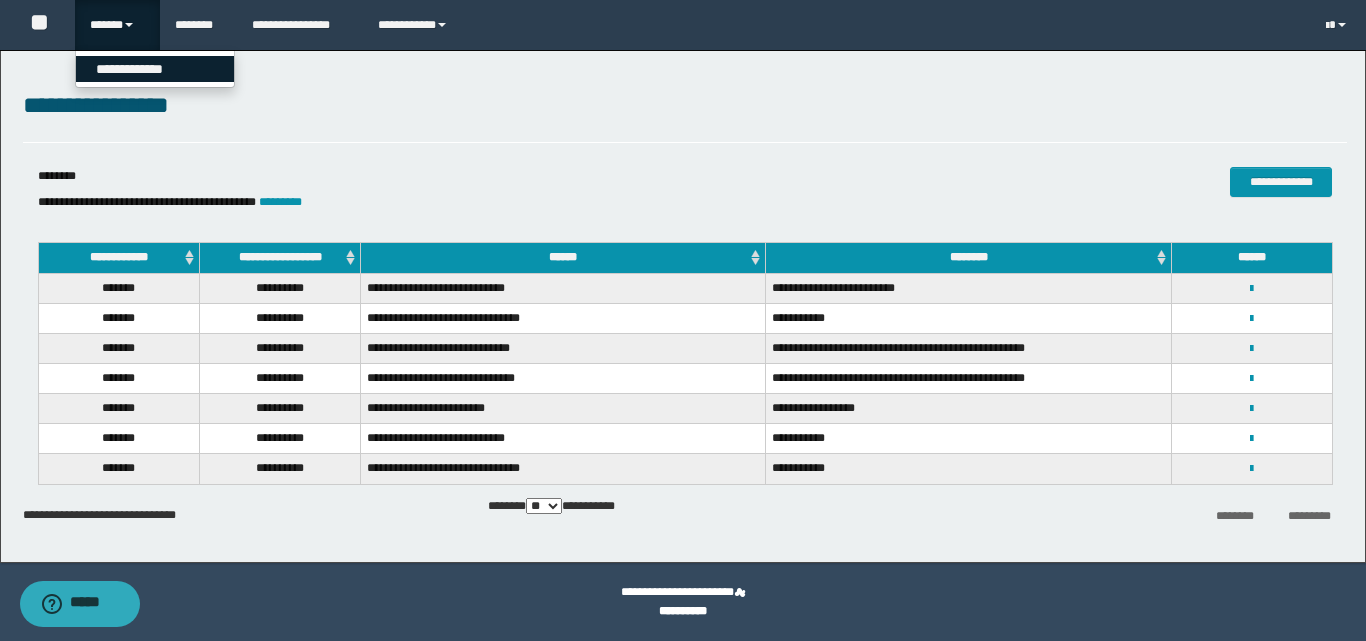 click on "**********" at bounding box center [155, 69] 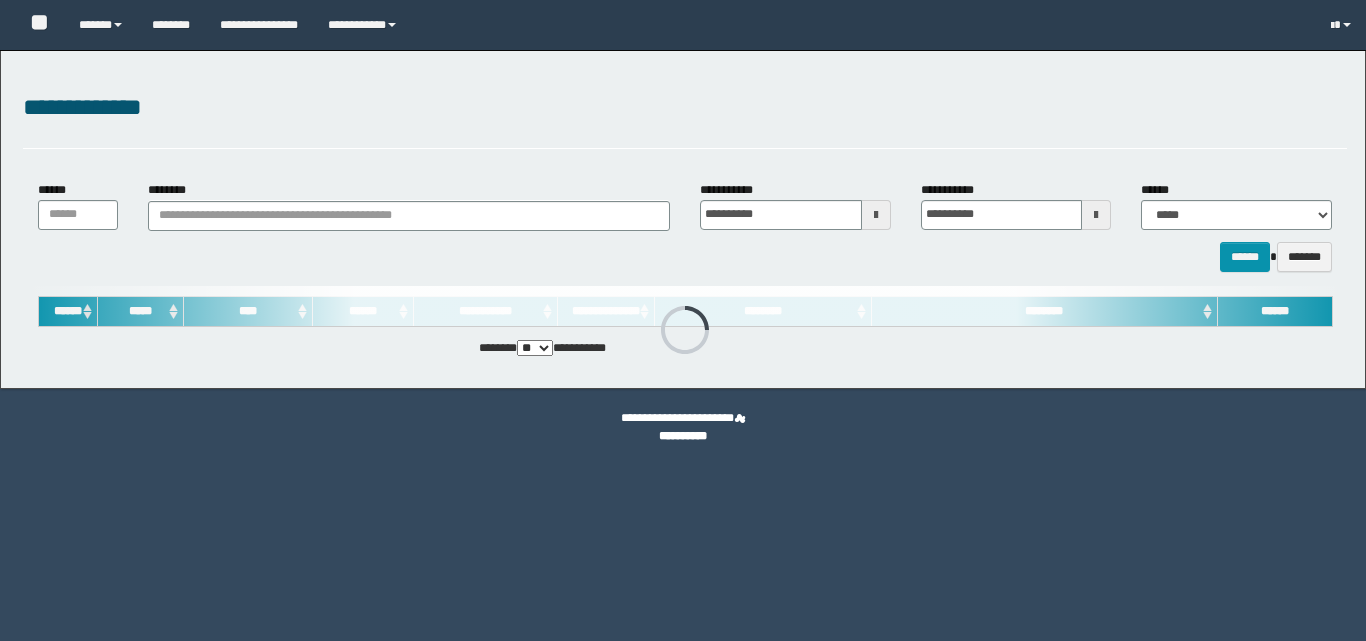 scroll, scrollTop: 0, scrollLeft: 0, axis: both 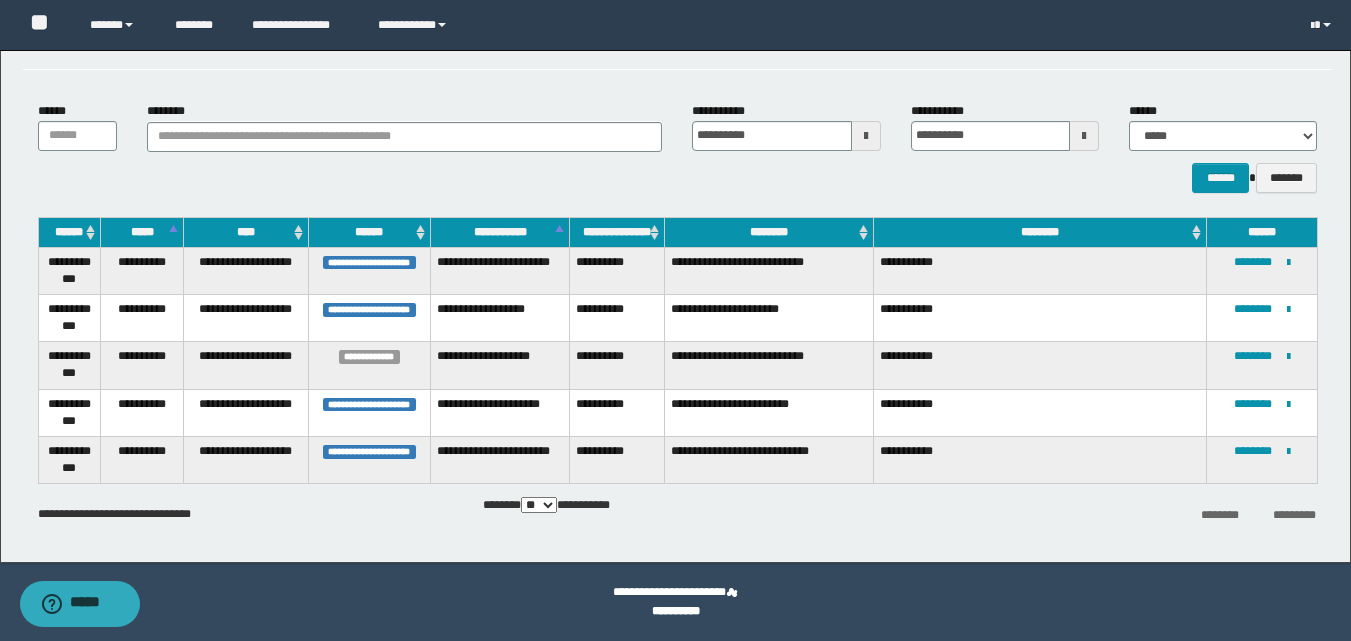 click at bounding box center (866, 136) 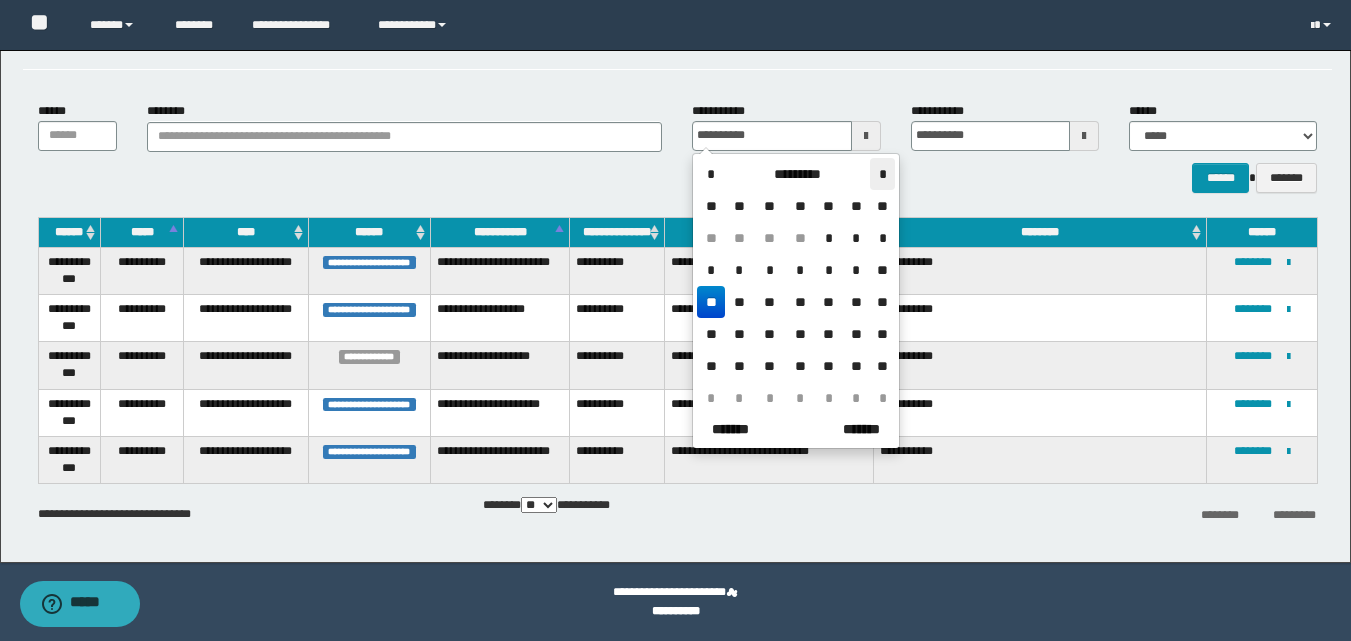 click on "*" at bounding box center (882, 174) 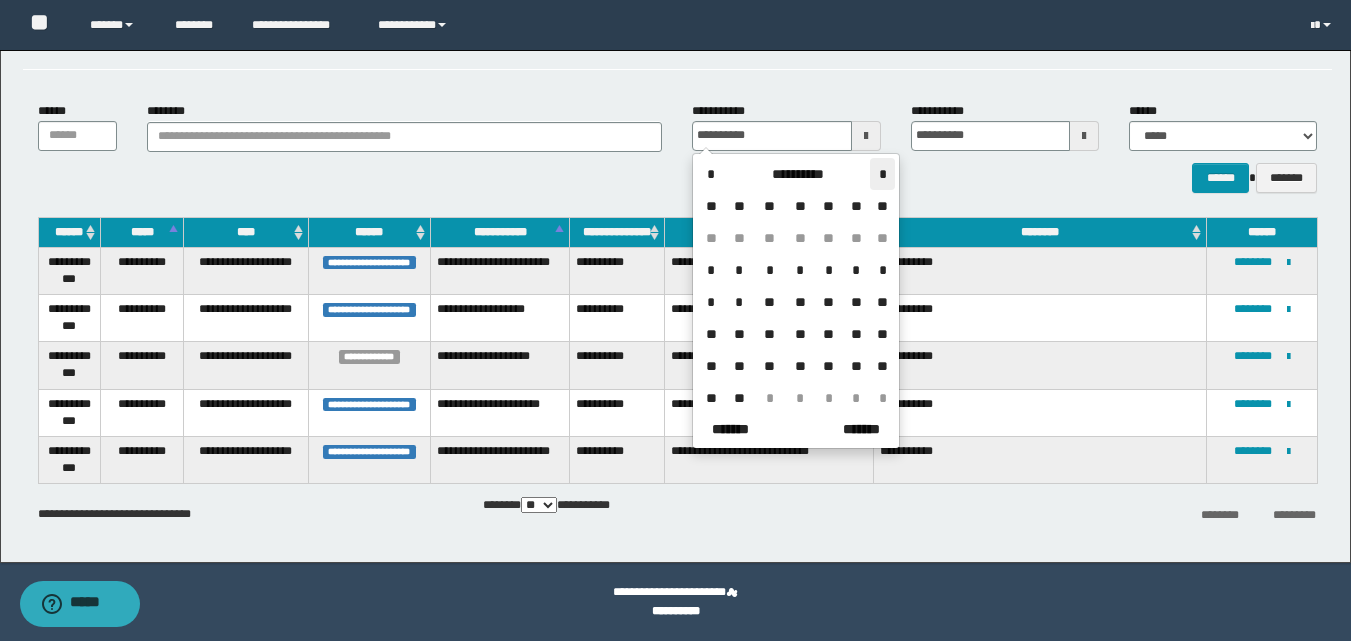 click on "*" at bounding box center (882, 174) 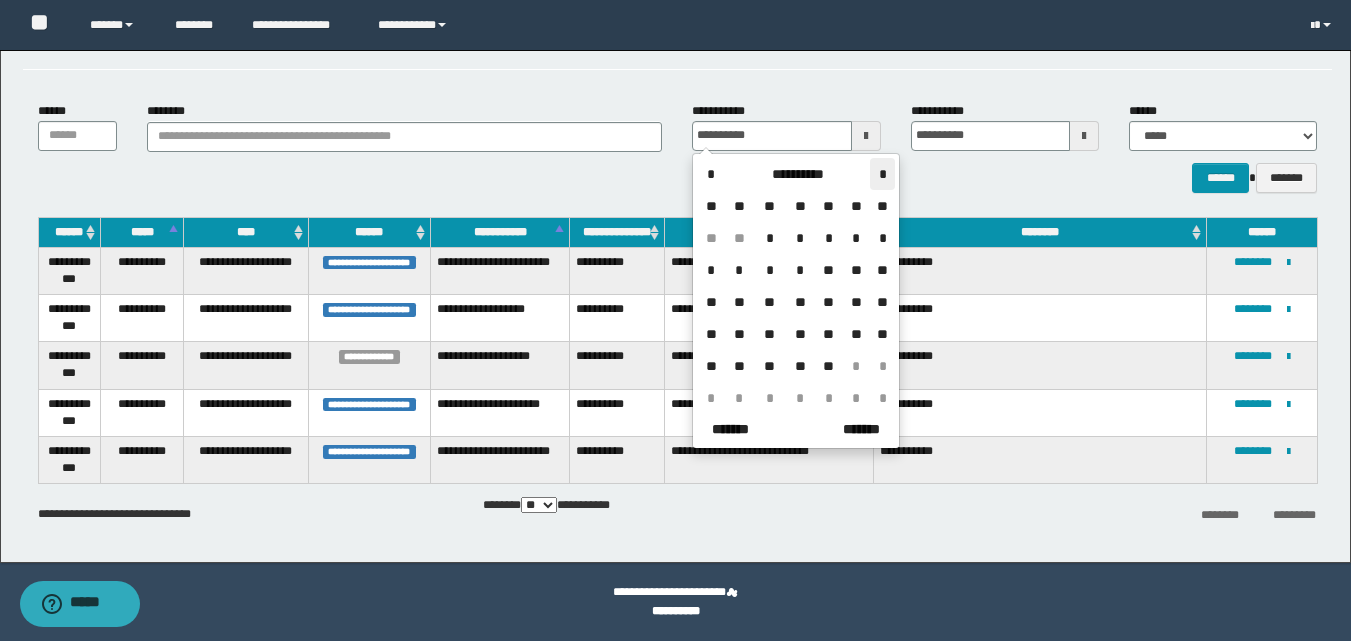 click on "*" at bounding box center (882, 174) 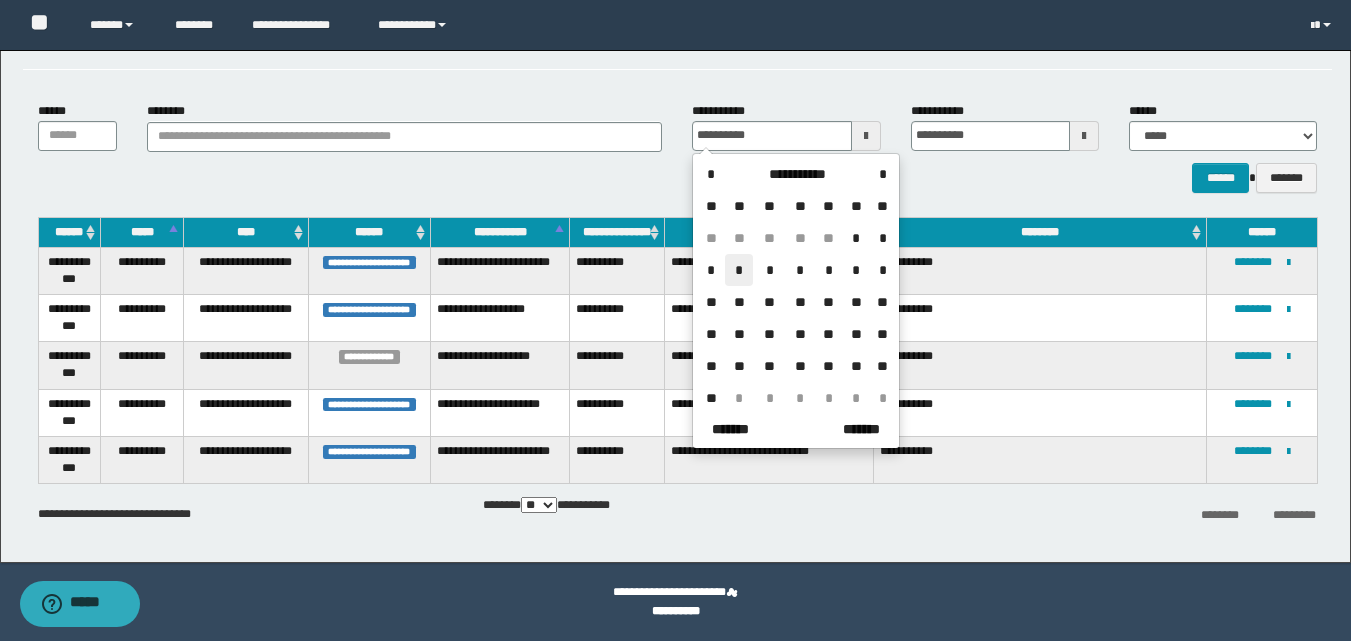 click on "*" at bounding box center [739, 270] 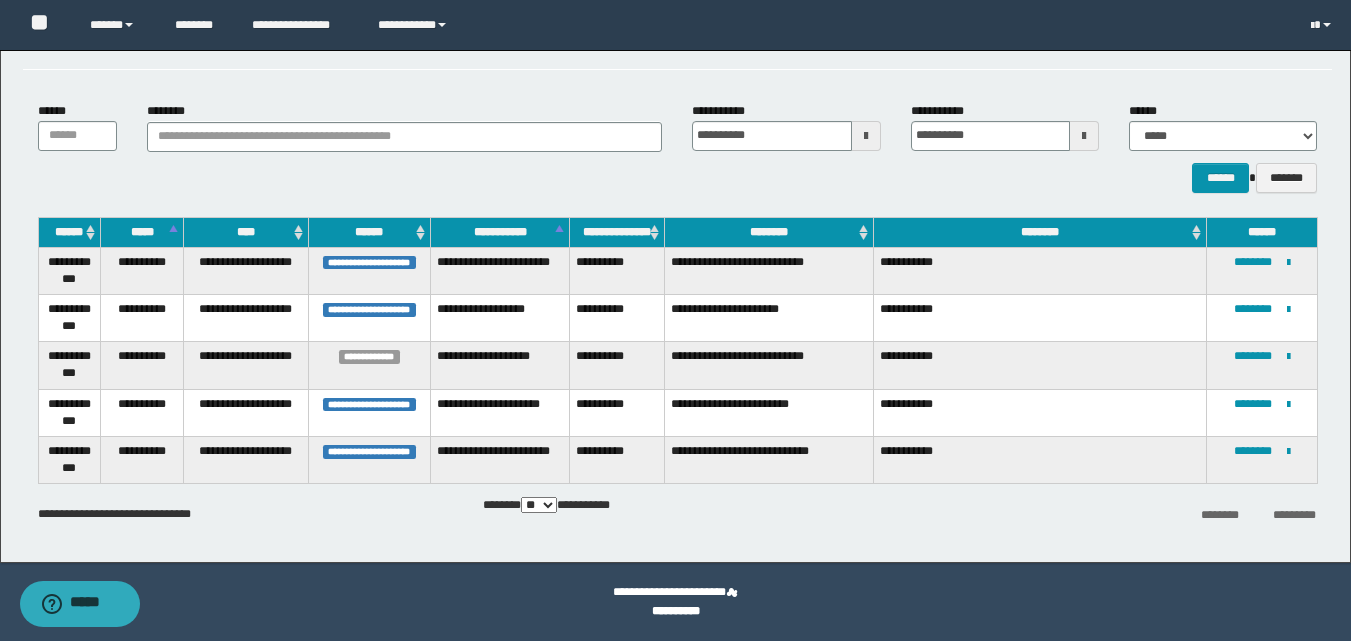 click at bounding box center [1084, 136] 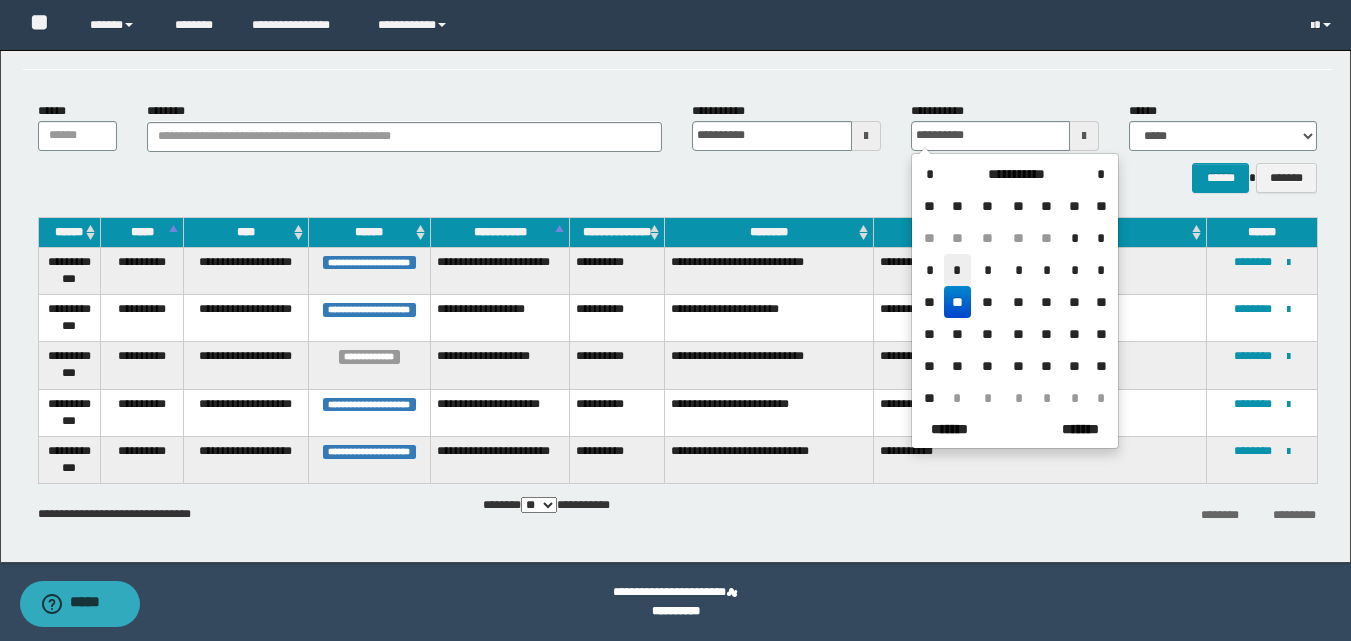 click on "*" at bounding box center (958, 270) 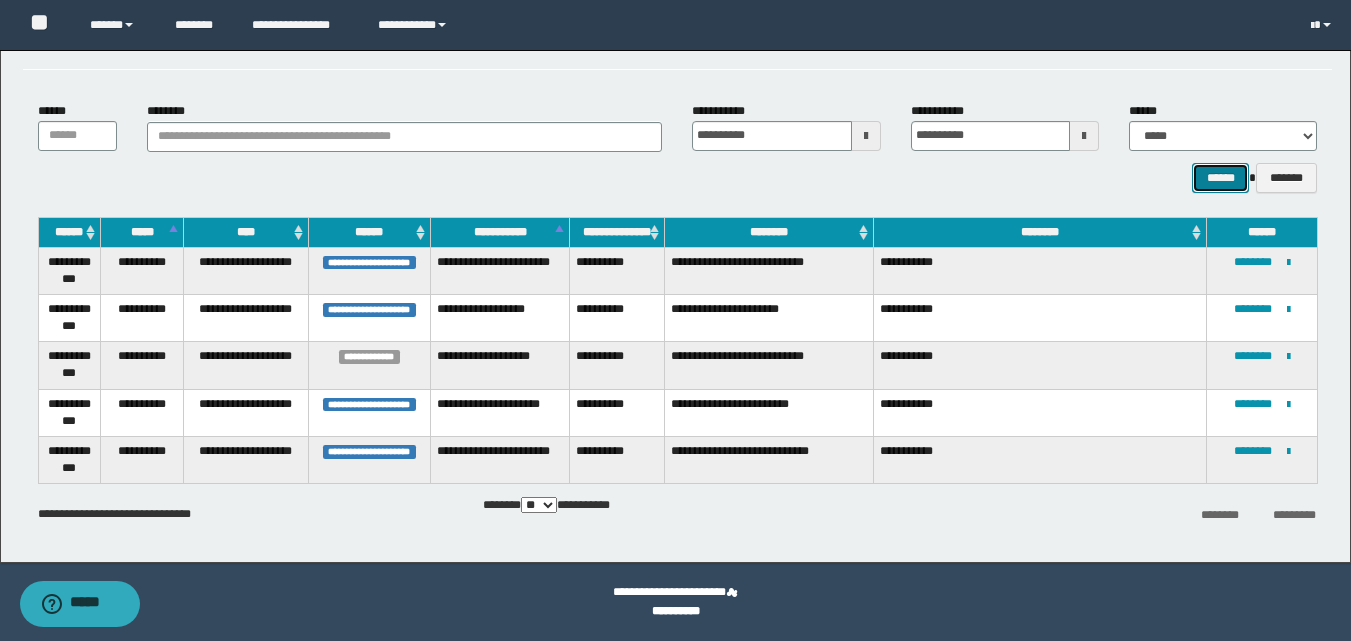 click on "******" at bounding box center [1220, 178] 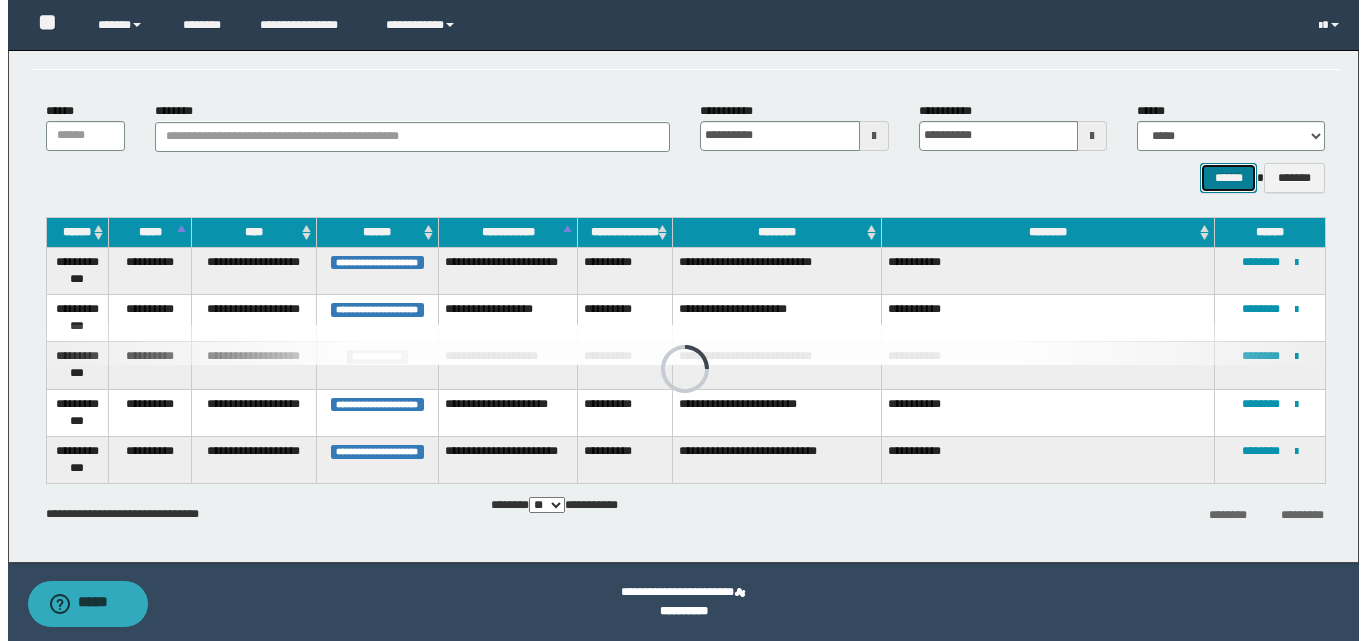 scroll, scrollTop: 0, scrollLeft: 0, axis: both 